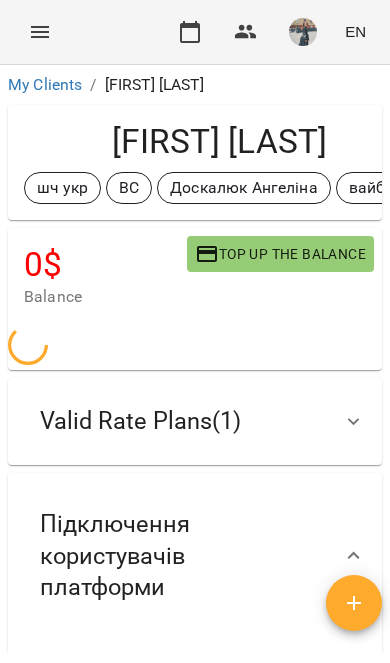 scroll, scrollTop: 11, scrollLeft: 7, axis: both 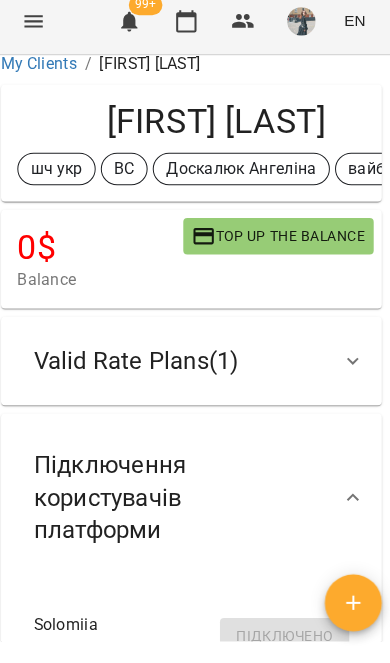 click at bounding box center [40, 32] 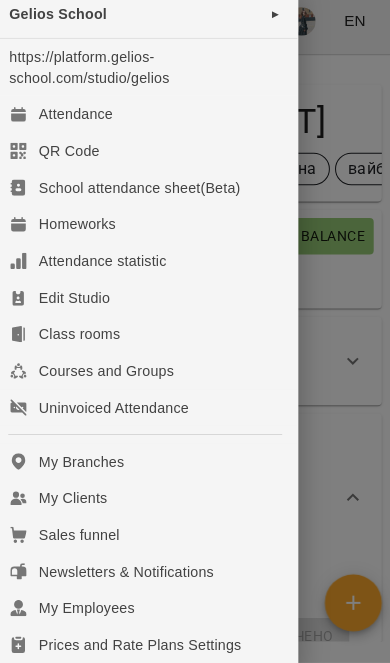click on "My Clients" at bounding box center [149, 500] 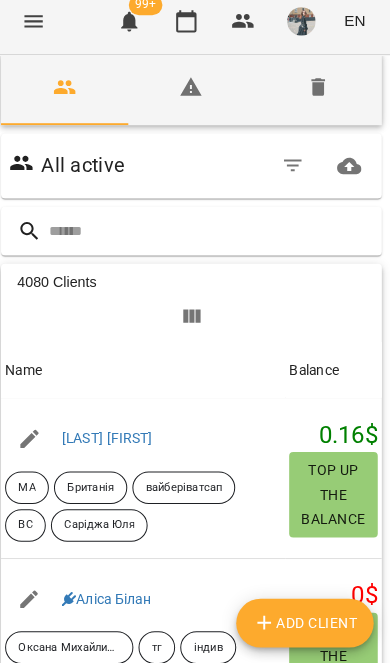 click at bounding box center [215, 238] 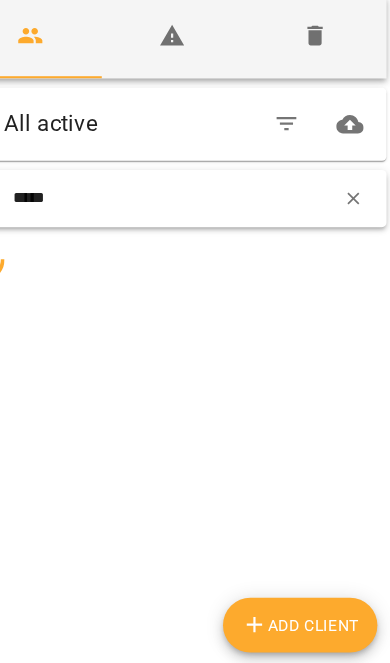 click on "*****" at bounding box center [196, 249] 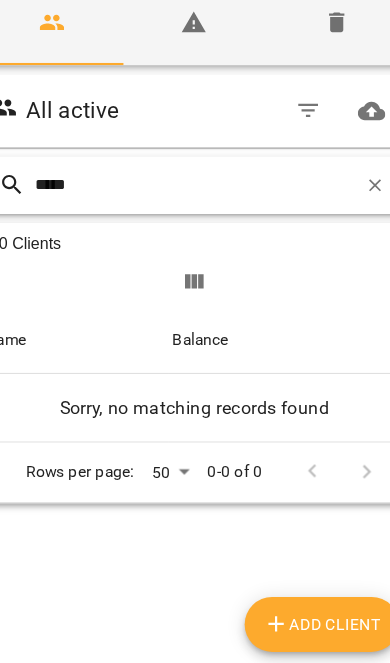 type on "*****" 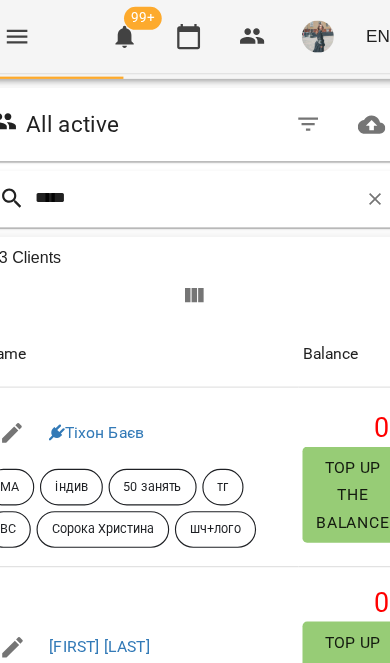 scroll, scrollTop: 156, scrollLeft: 0, axis: vertical 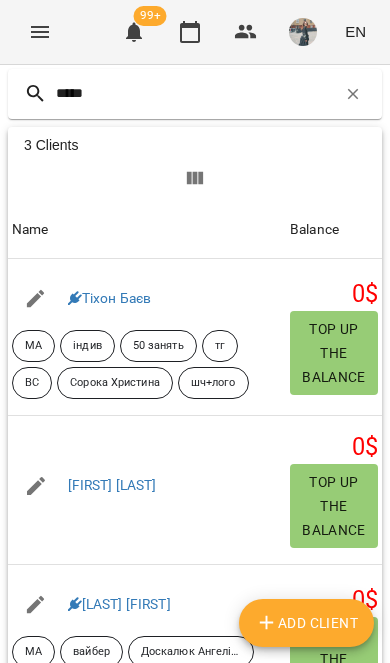 click at bounding box center [75, 299] 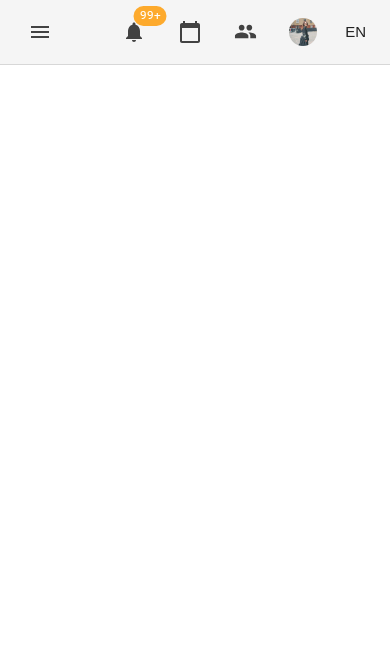 scroll, scrollTop: 0, scrollLeft: 0, axis: both 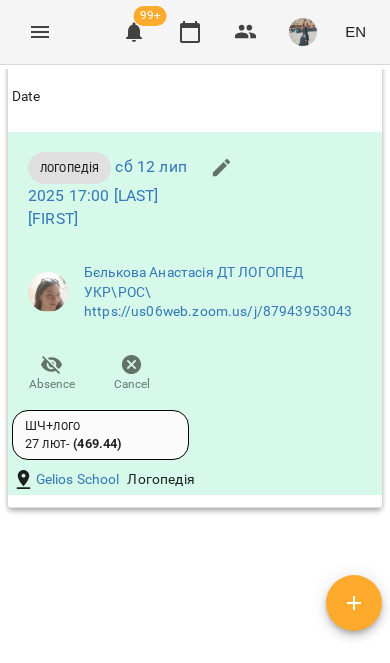 click on "Cancel" at bounding box center (132, 373) 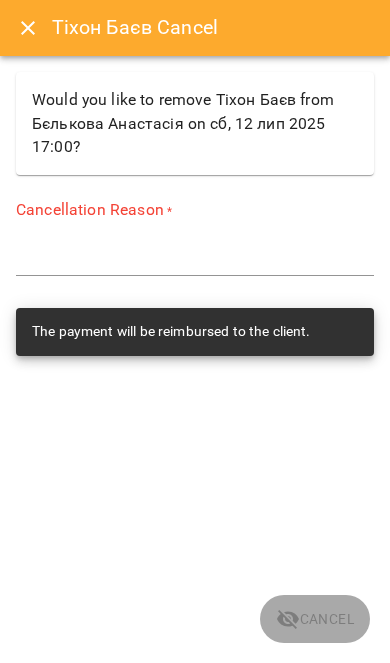 click at bounding box center (195, 260) 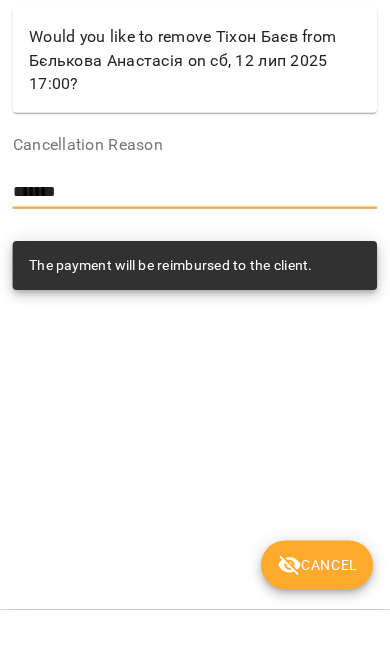 type on "*******" 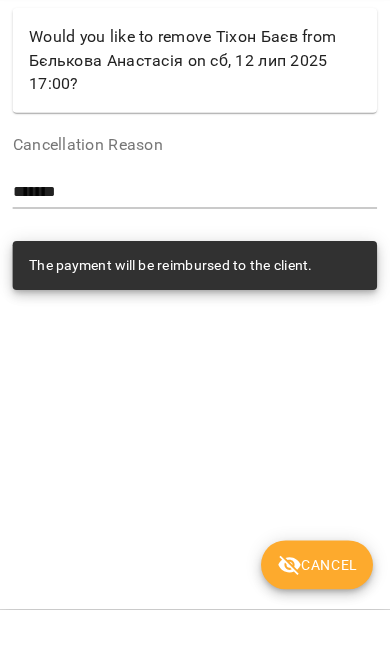 scroll, scrollTop: 52, scrollLeft: 0, axis: vertical 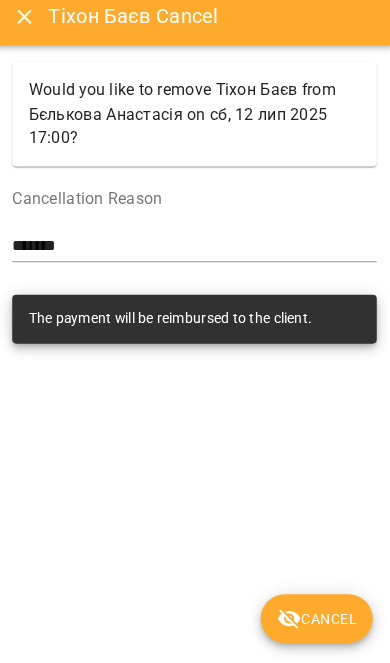 click 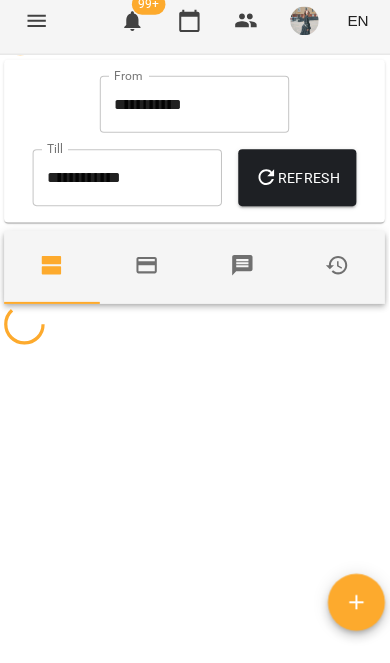scroll, scrollTop: 0, scrollLeft: 0, axis: both 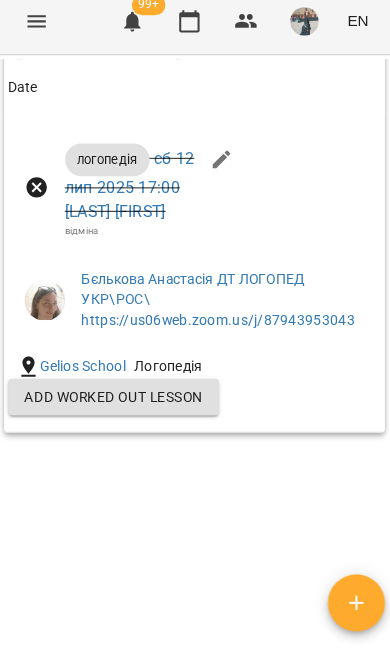 click 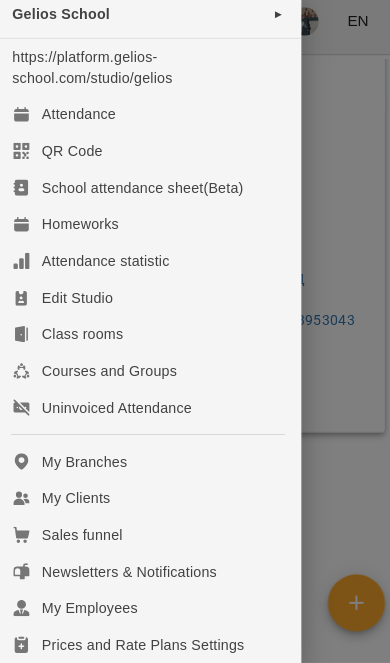 click on "My Clients" at bounding box center (149, 500) 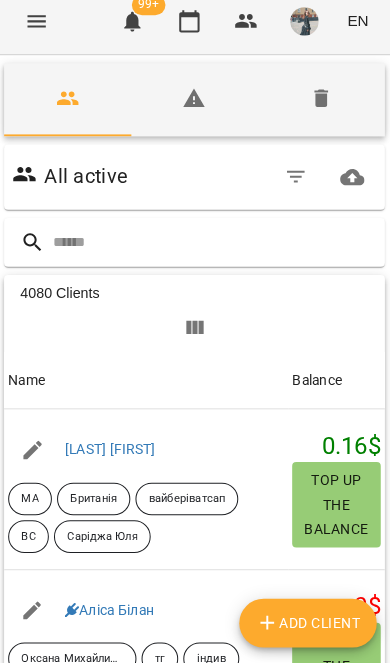 click at bounding box center (215, 249) 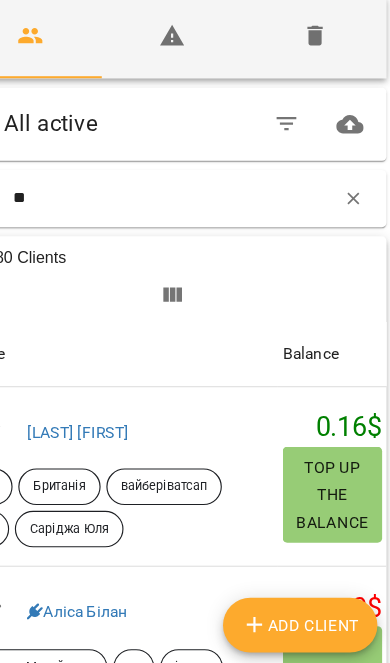 type on "*" 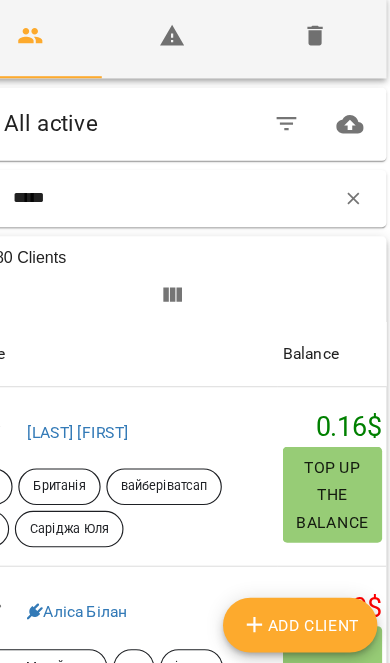 type on "*****" 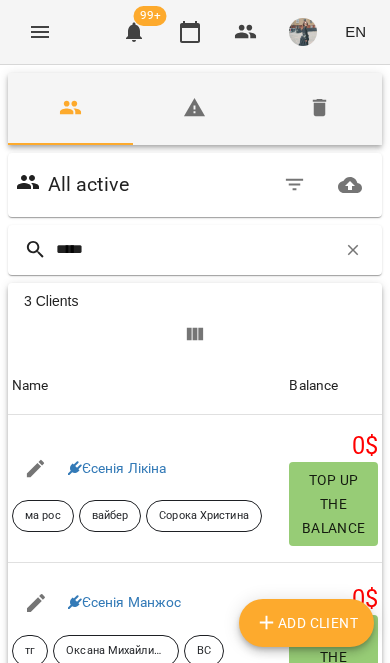 click at bounding box center [75, 469] 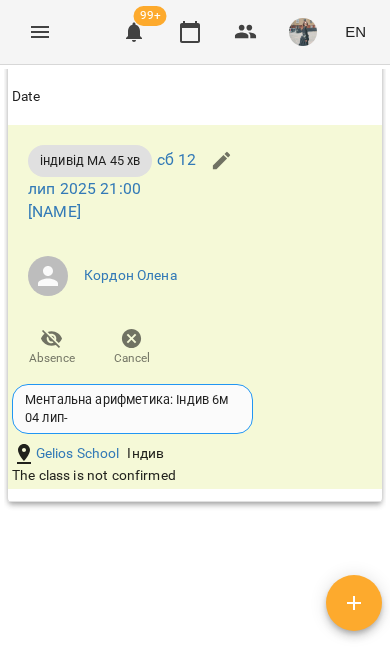 scroll, scrollTop: 1998, scrollLeft: 0, axis: vertical 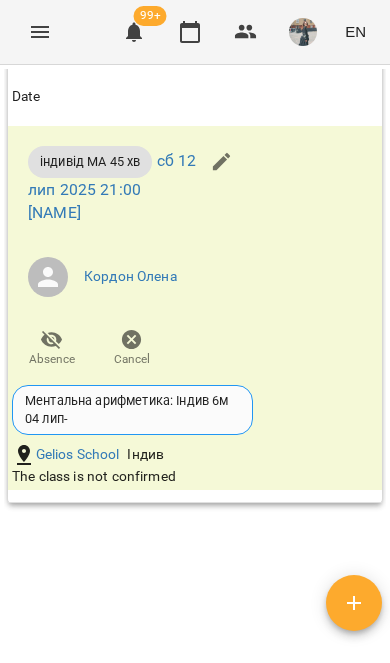 click on "Cancel" at bounding box center (132, 359) 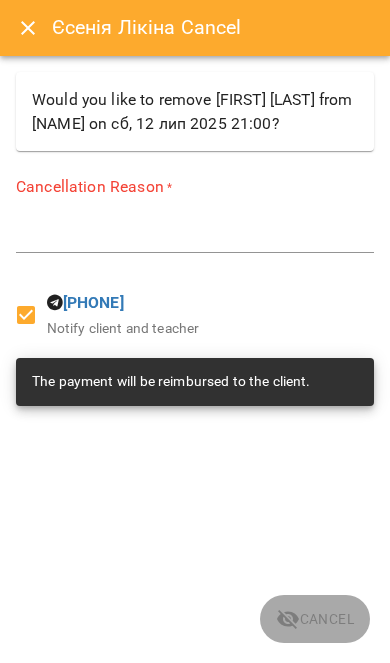 click on "Cancellation Reason   * *" at bounding box center [195, 218] 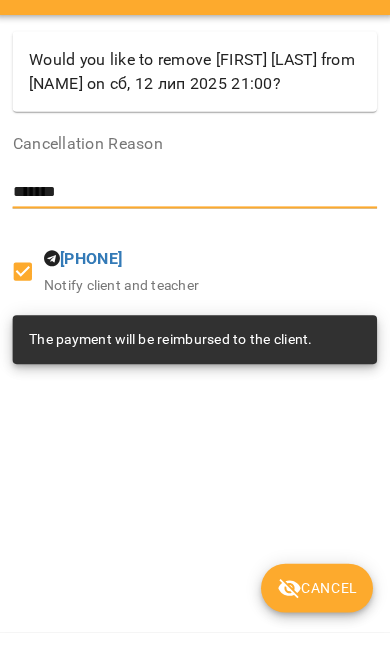 type on "*******" 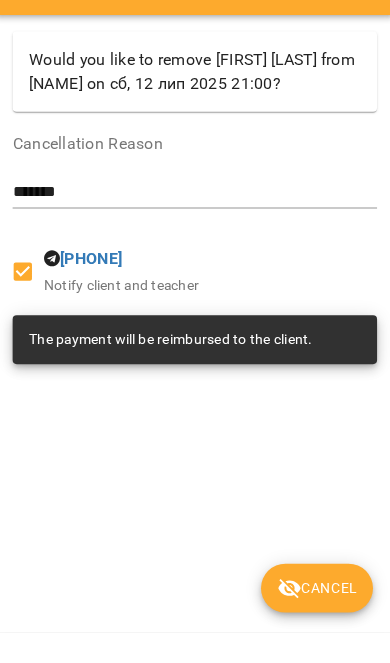 scroll, scrollTop: 29, scrollLeft: 0, axis: vertical 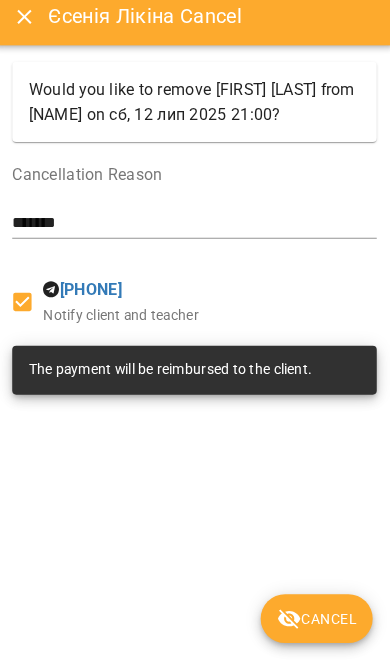 click 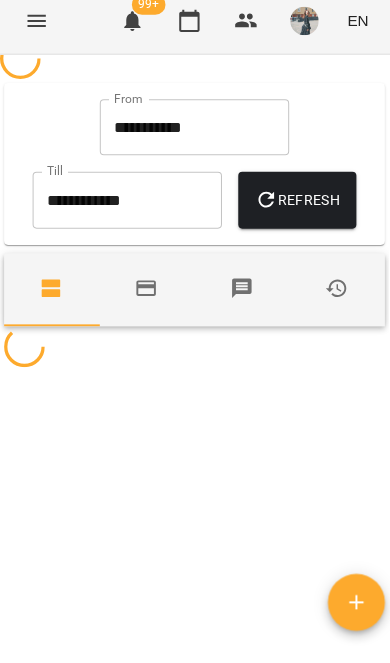 scroll, scrollTop: 0, scrollLeft: 0, axis: both 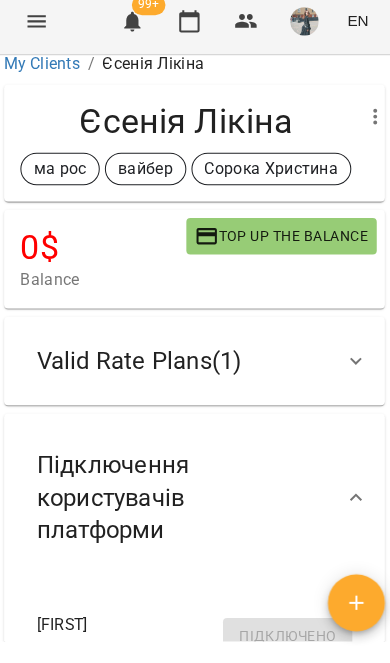 click on "My Clients" at bounding box center (45, 73) 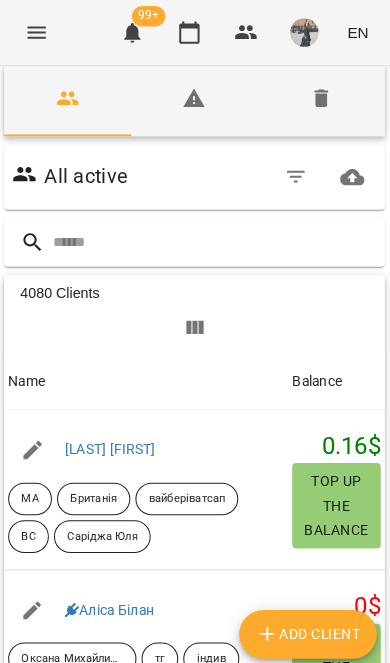 click at bounding box center [215, 238] 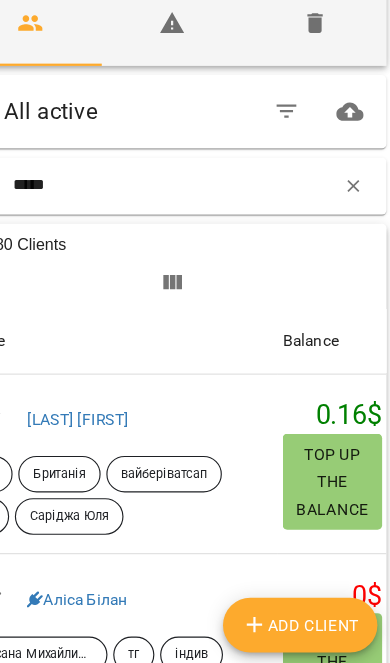 type on "*****" 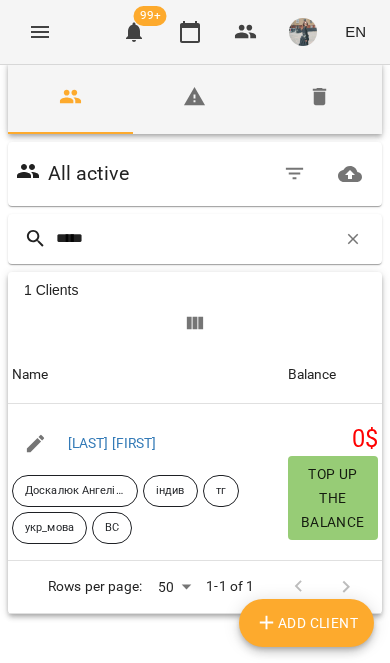 click on "[LAST] [FIRST]" at bounding box center (112, 443) 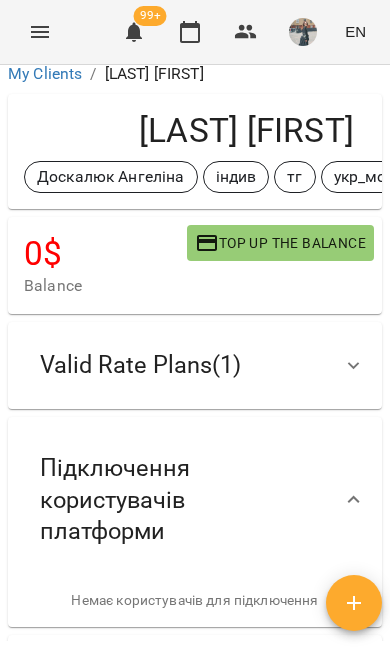 scroll, scrollTop: 0, scrollLeft: 0, axis: both 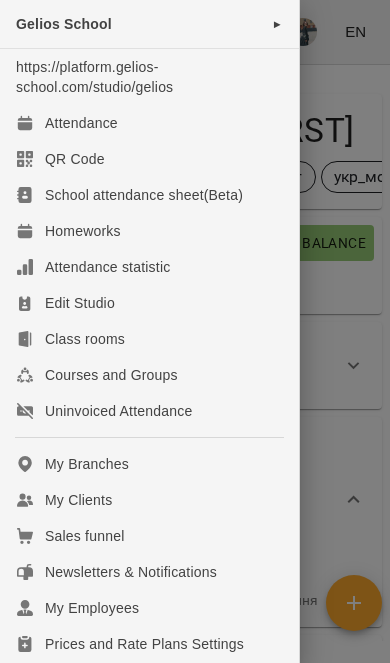 click on "Attendance" at bounding box center [149, 123] 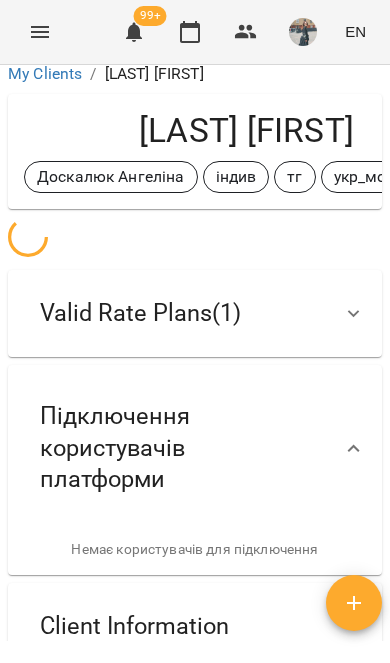 click 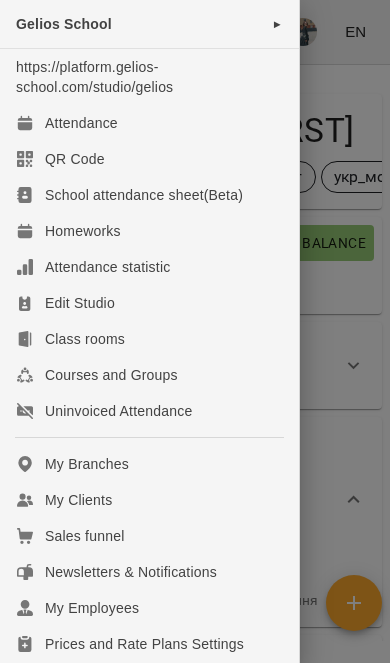 scroll, scrollTop: 0, scrollLeft: 0, axis: both 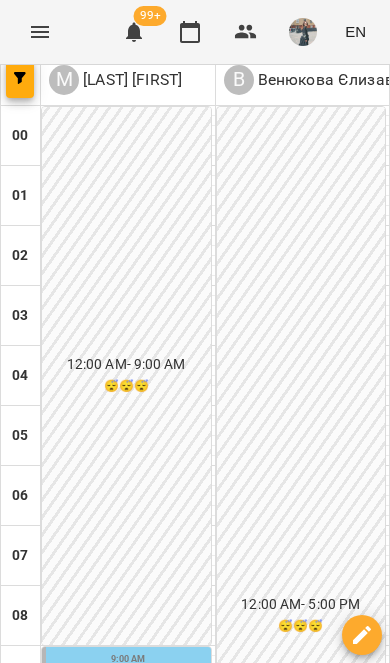 click at bounding box center [128, 961] 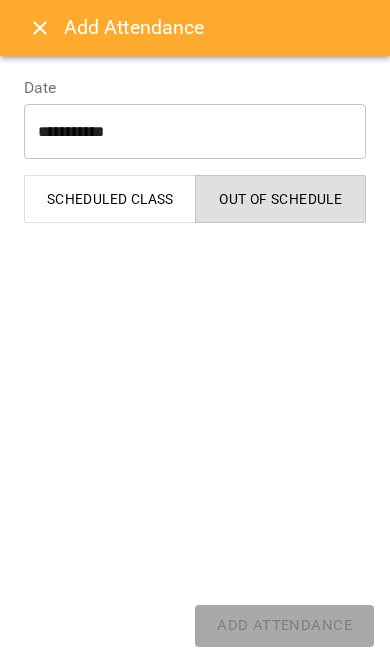 select 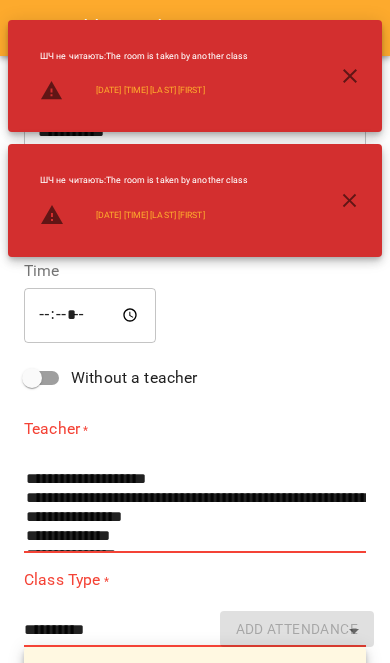 click 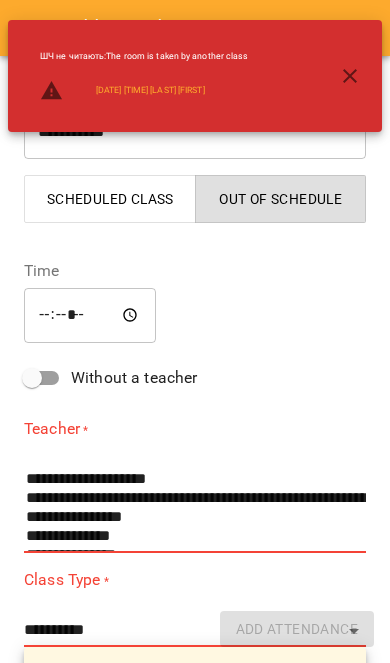 click at bounding box center (350, 76) 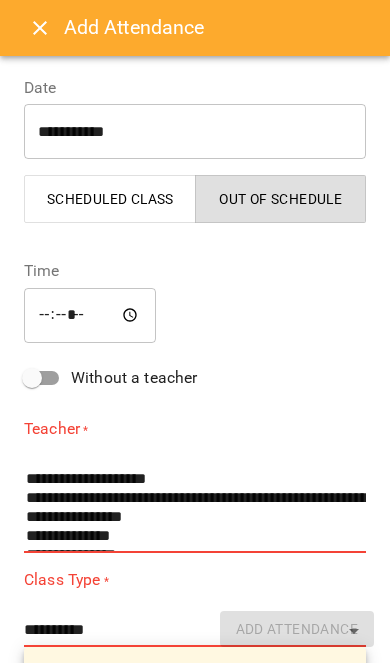 click on "**********" at bounding box center (195, 132) 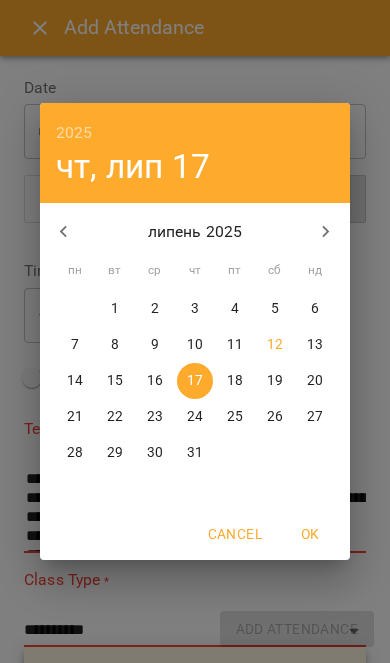 click on "12" at bounding box center [275, 345] 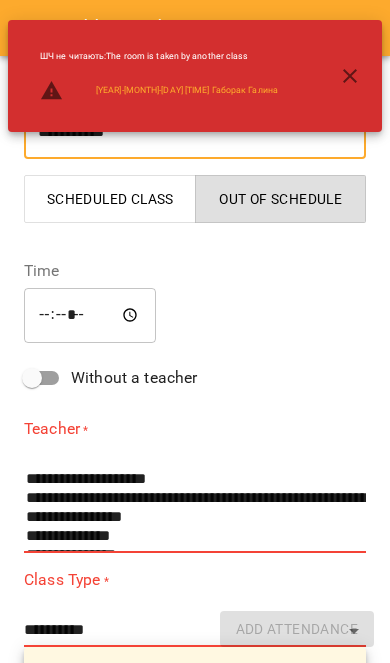 click on "*****" at bounding box center (90, 315) 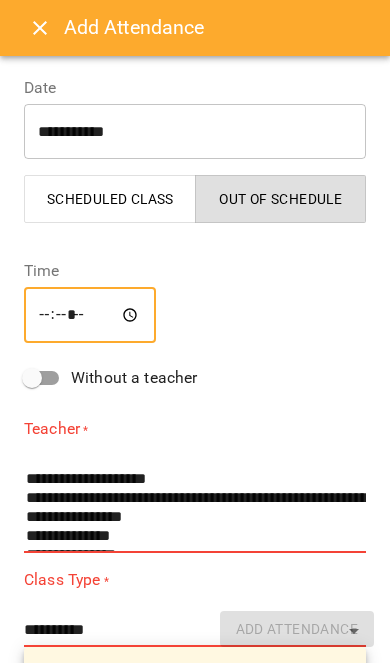 type on "*****" 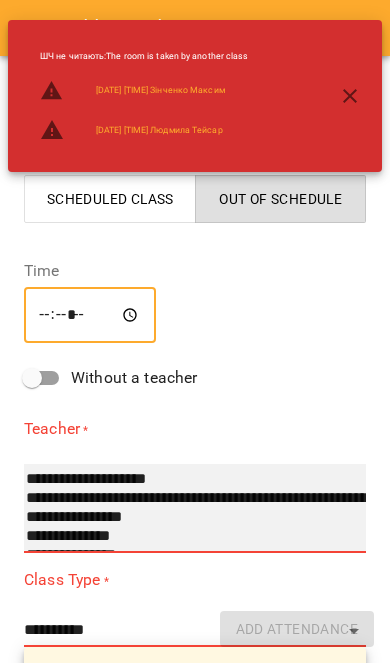 click on "**********" at bounding box center [195, 508] 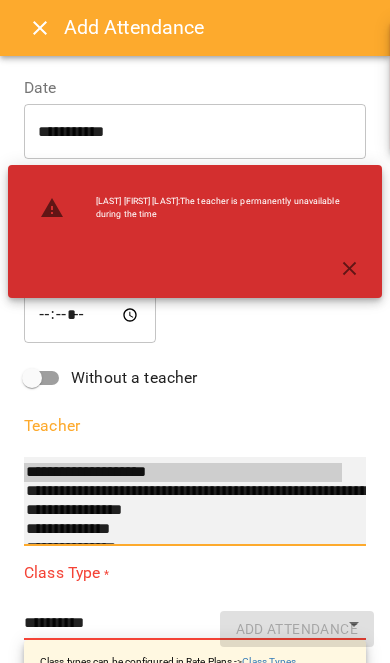select on "**********" 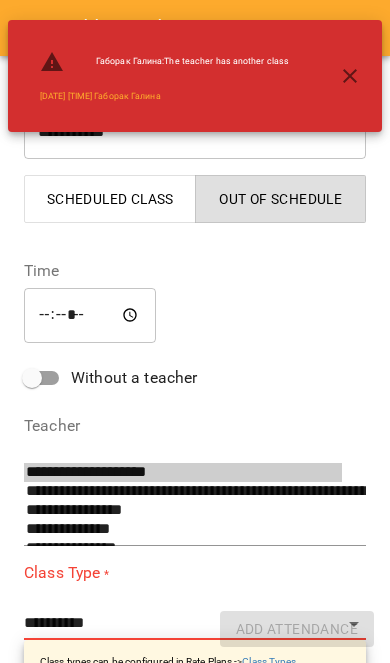 click on "*****" at bounding box center [90, 315] 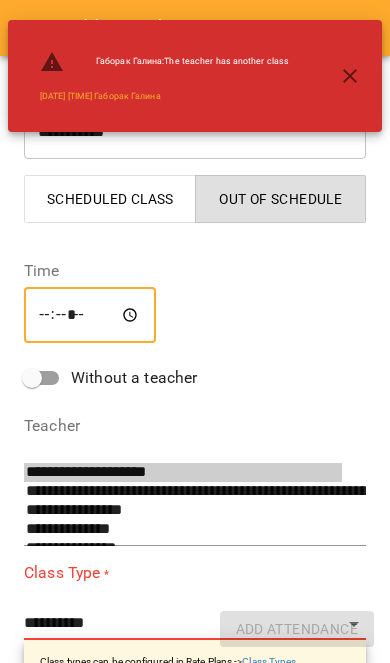 type on "*****" 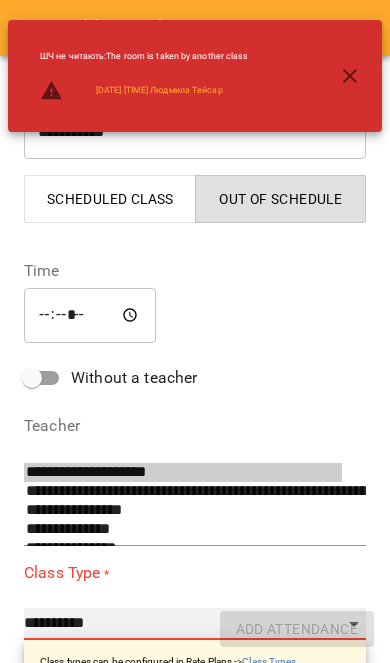 click on "**********" at bounding box center [195, 624] 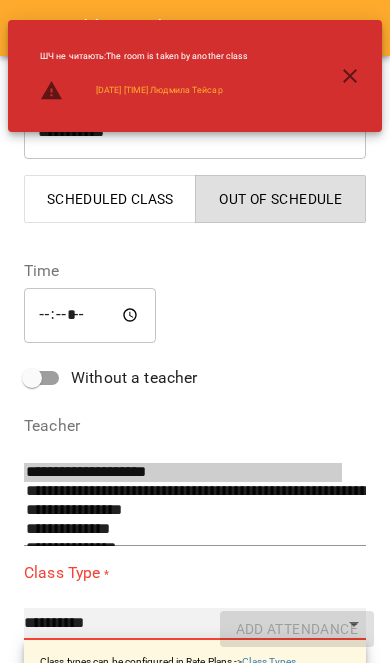 select on "**********" 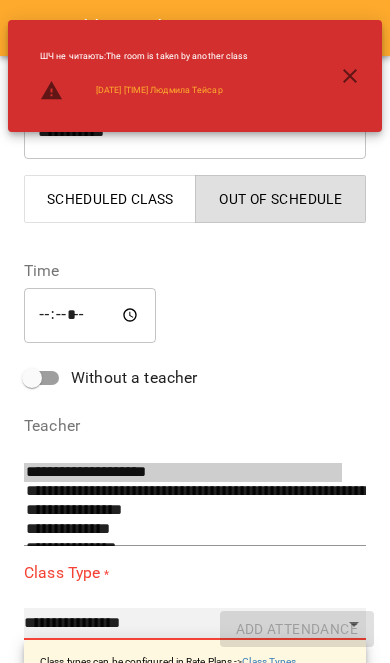type on "**" 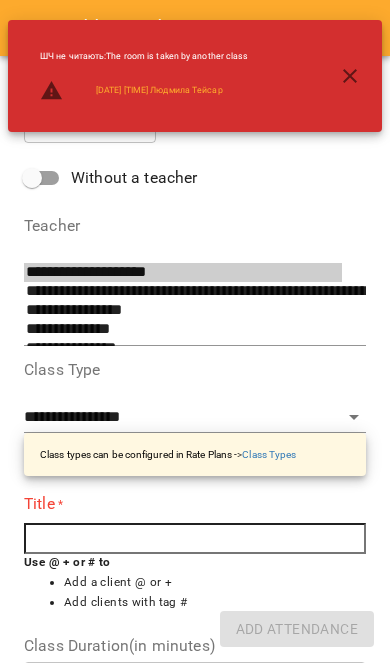 scroll, scrollTop: 202, scrollLeft: 0, axis: vertical 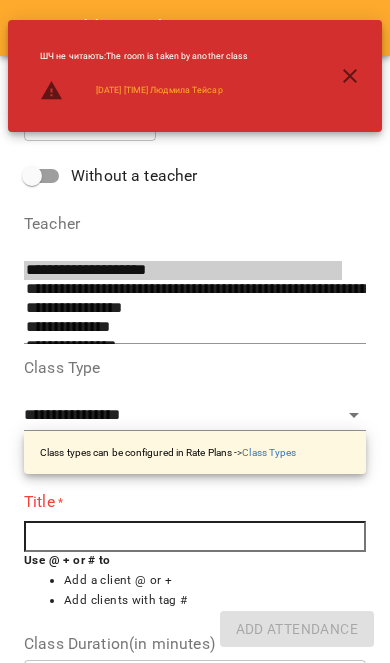 click at bounding box center [195, 537] 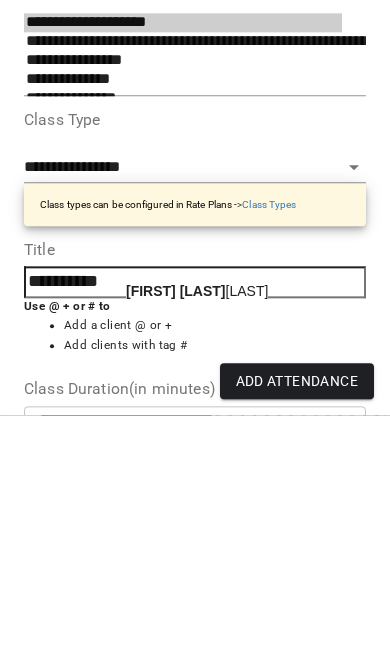 click on "[FIRST] [LAST]" at bounding box center [197, 539] 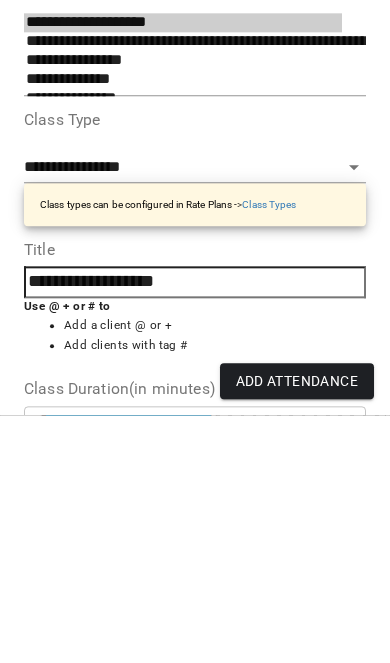 click on "Add Attendance" at bounding box center (297, 629) 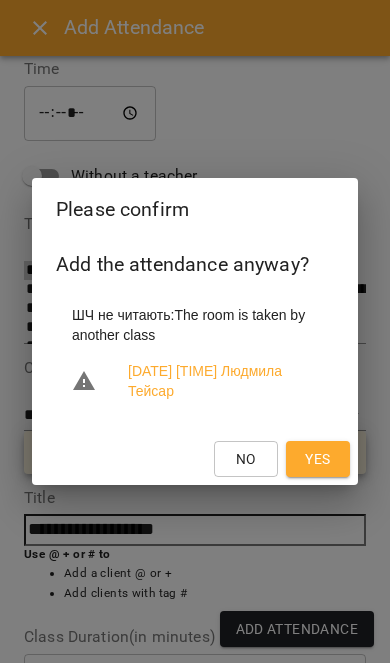 click on "Yes" at bounding box center [317, 459] 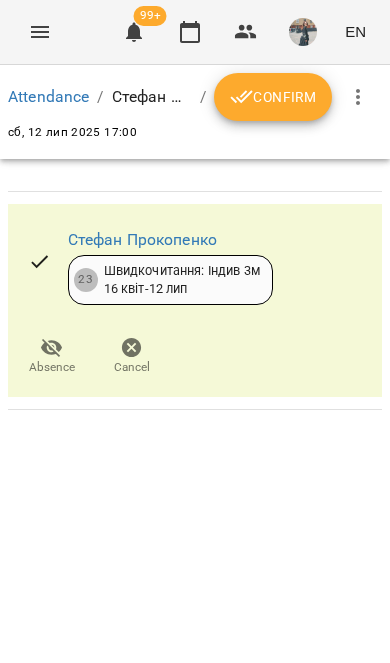 click 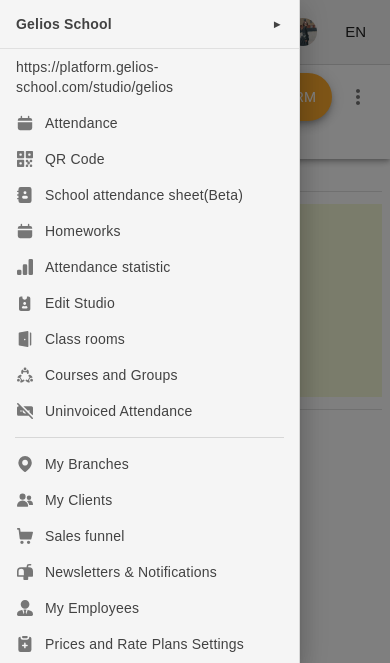 click on "Attendance" at bounding box center (149, 123) 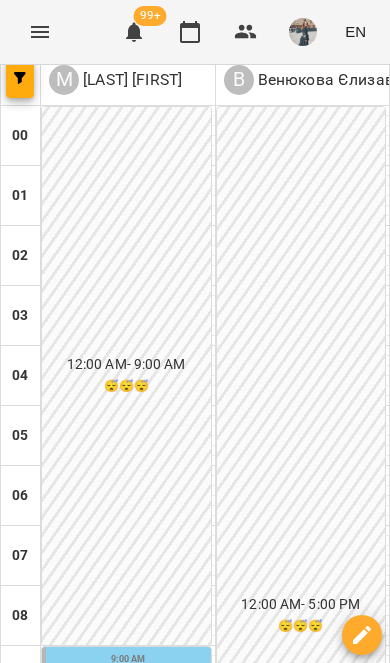 scroll, scrollTop: 1005, scrollLeft: 0, axis: vertical 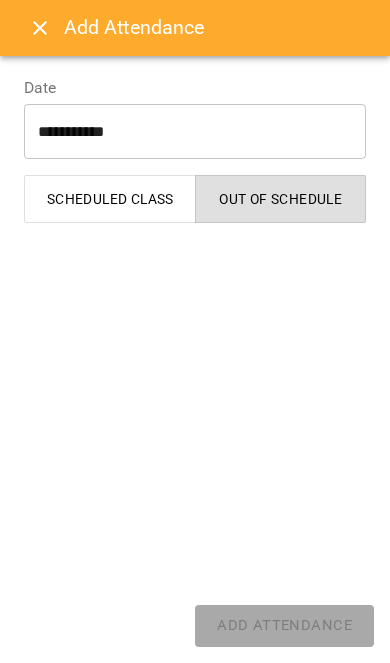 select 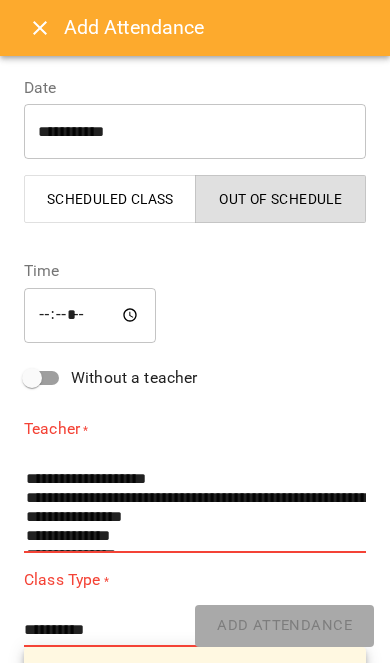 click on "**********" at bounding box center (195, 132) 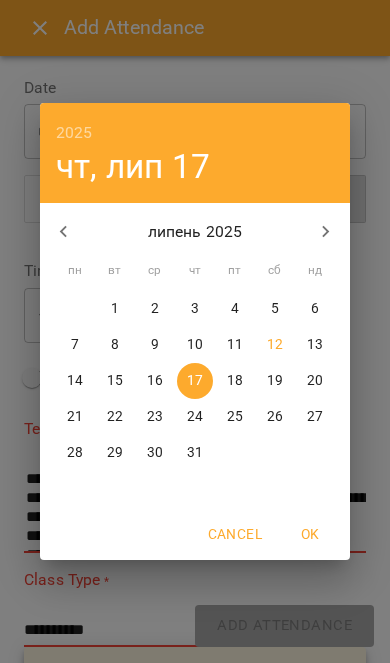 click on "12" at bounding box center (275, 345) 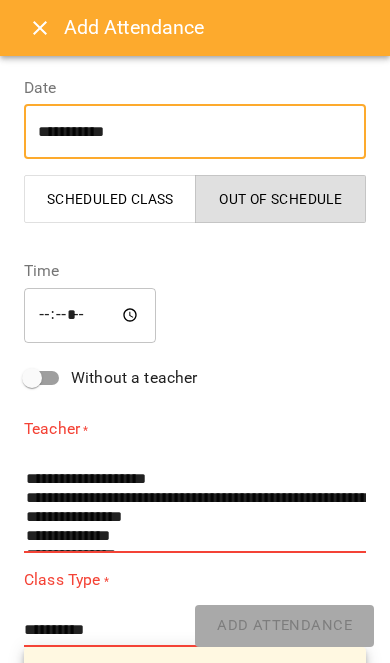 click on "*****" at bounding box center (90, 315) 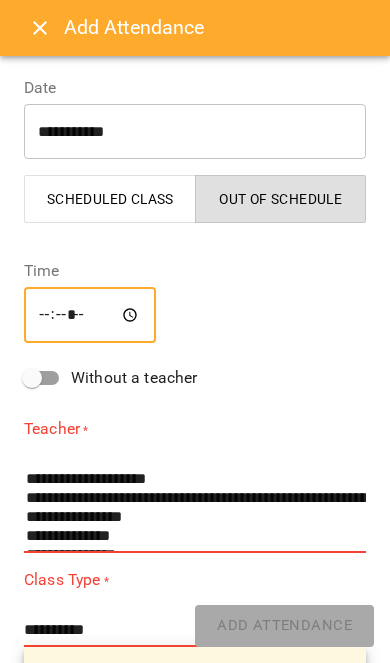type on "*****" 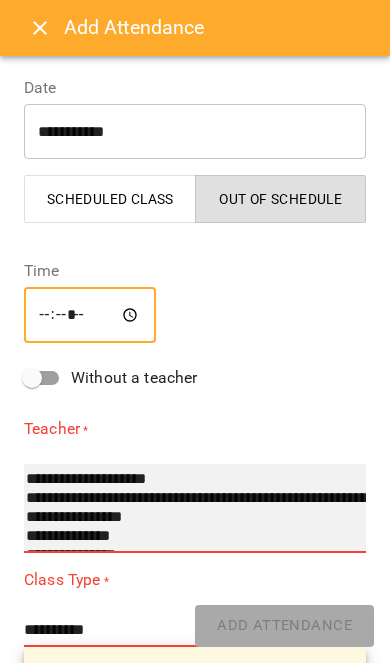 click on "**********" at bounding box center [195, 508] 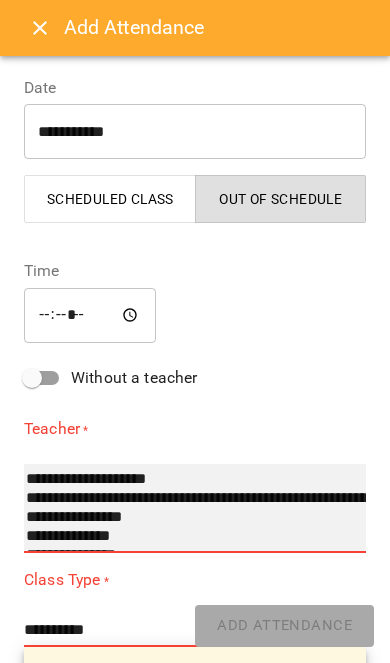 select on "**********" 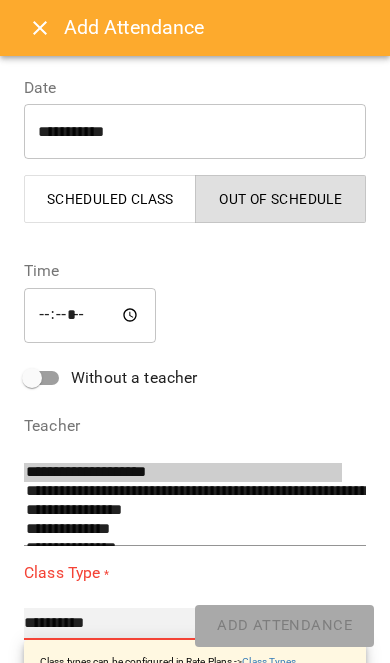 click on "**********" at bounding box center [195, 624] 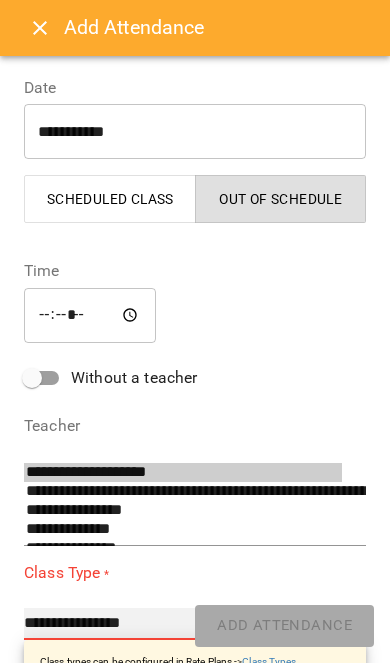 type on "**" 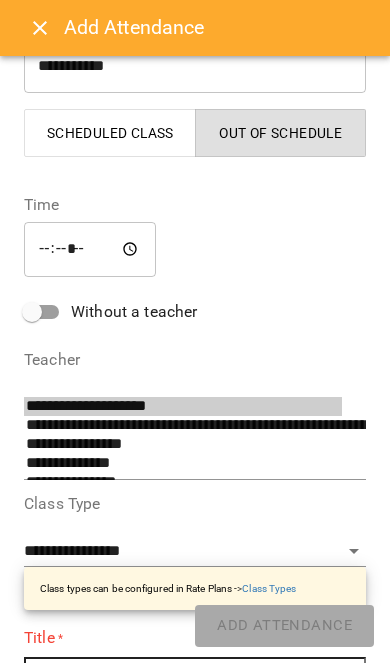 scroll, scrollTop: 122, scrollLeft: 0, axis: vertical 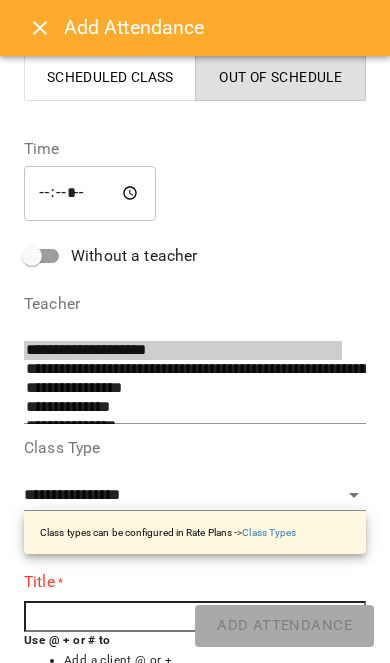 click at bounding box center [195, 617] 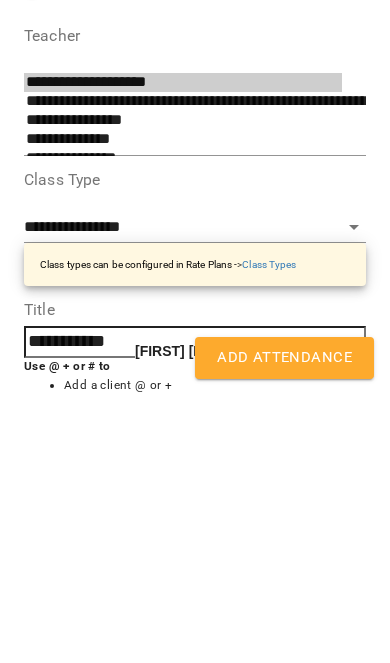 click on "[FIRST] [LAST]" at bounding box center (206, 619) 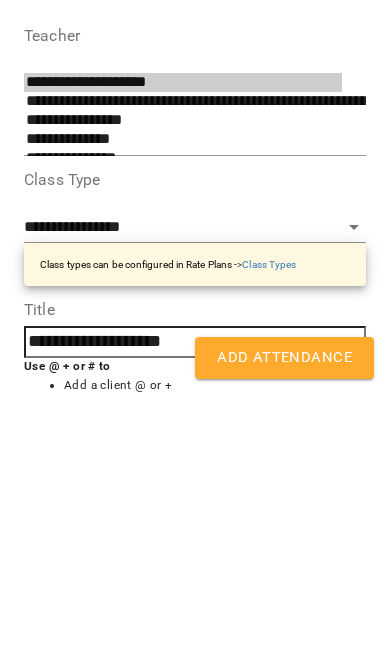 click on "Add Attendance" at bounding box center (284, 626) 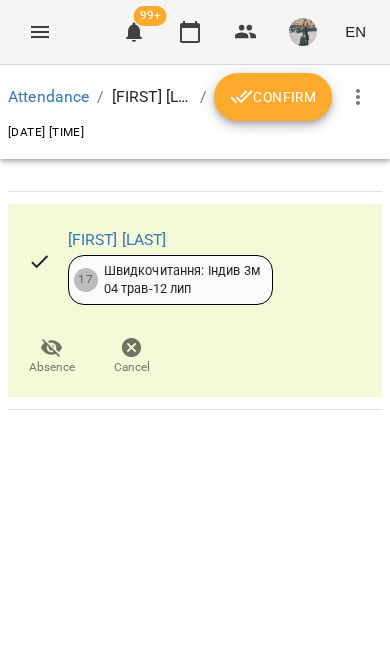 click at bounding box center (40, 32) 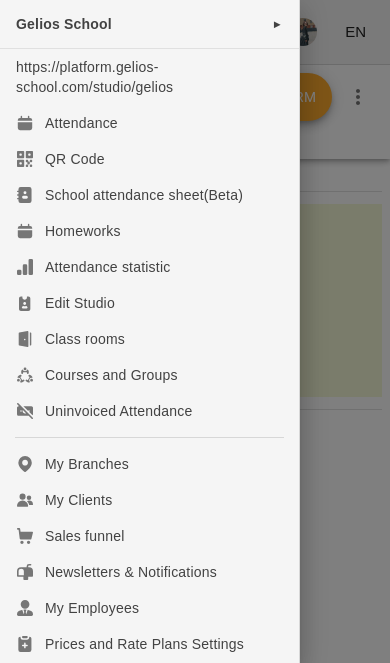 click on "Attendance" at bounding box center [149, 123] 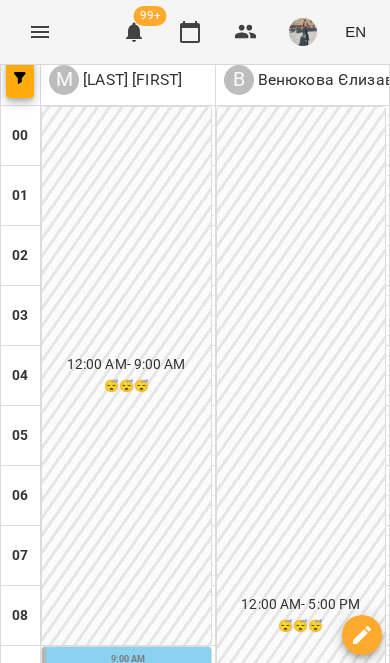 scroll, scrollTop: 420, scrollLeft: 0, axis: vertical 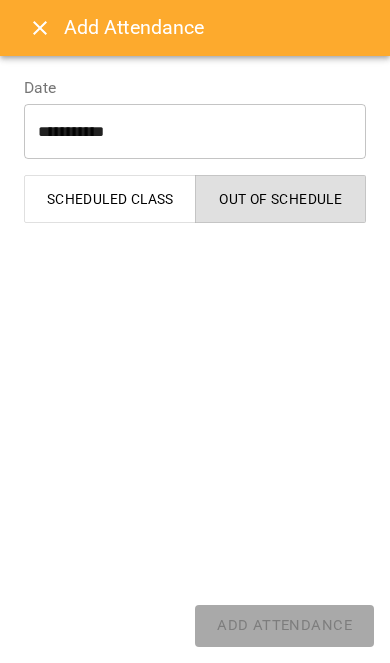 select 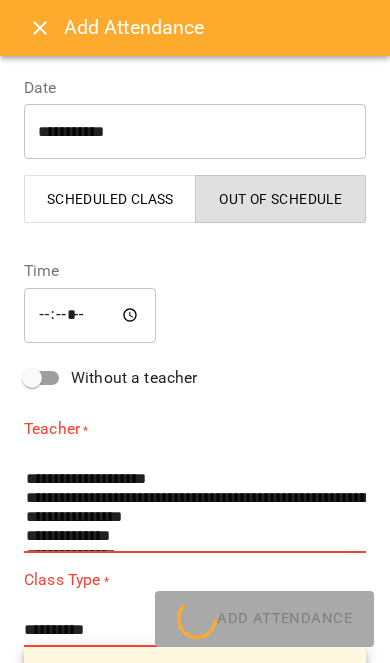 click on "**********" at bounding box center (195, 132) 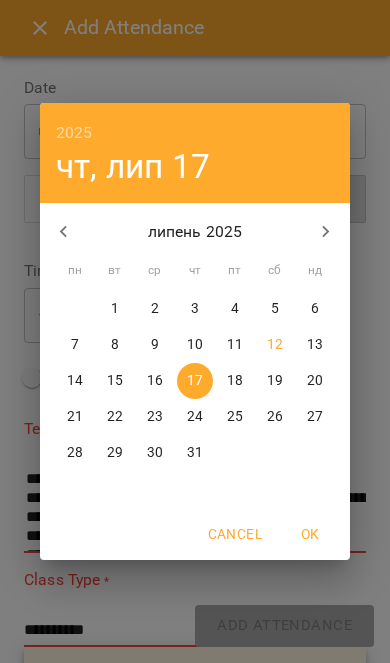 click on "12" at bounding box center [275, 345] 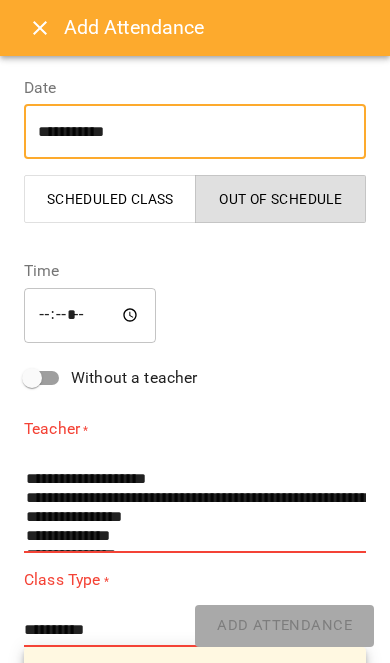 type on "**********" 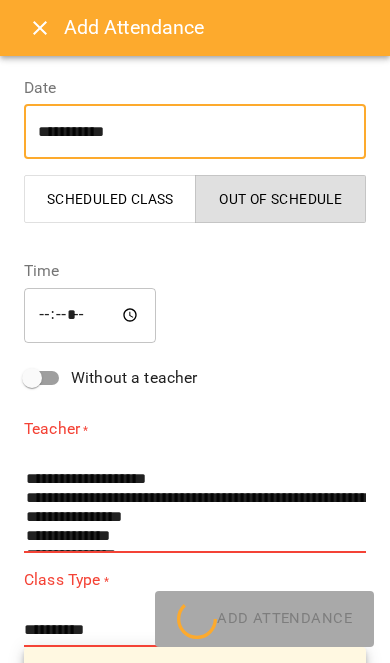 click on "*****" at bounding box center [90, 315] 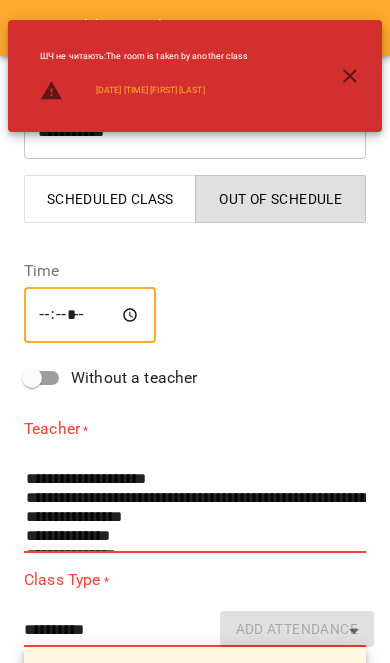 type on "*****" 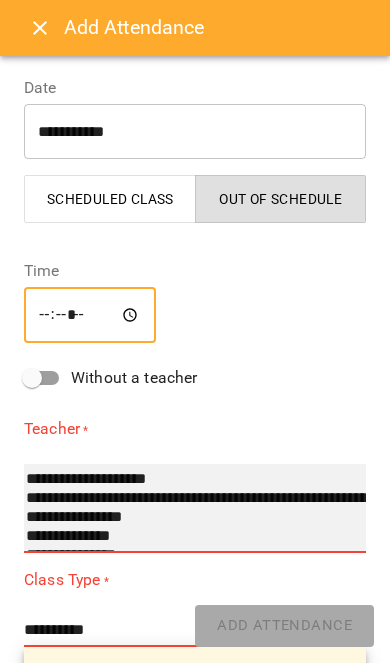 click on "**********" at bounding box center [195, 508] 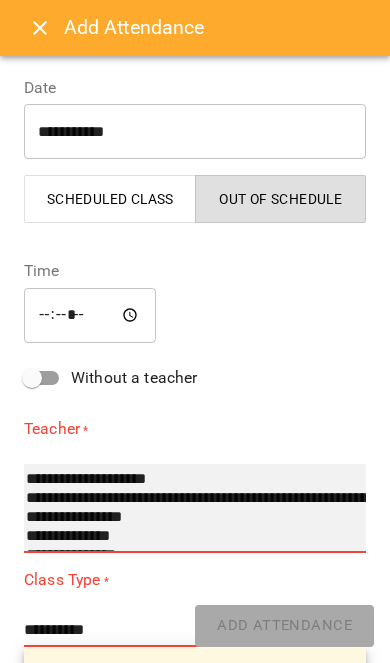 select on "**********" 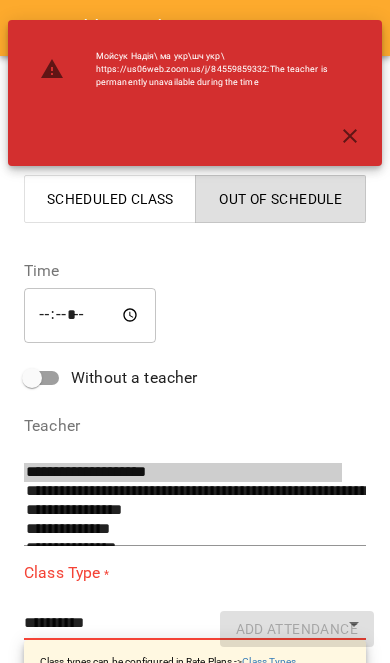 click on "Class types can be configured in Rate Plans -> Class Types" at bounding box center (168, 661) 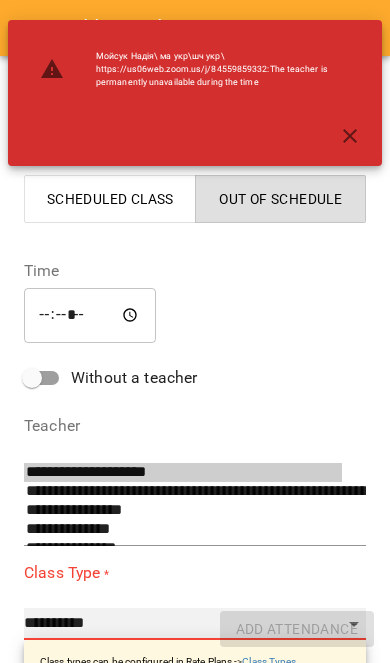 click on "**********" at bounding box center (195, 624) 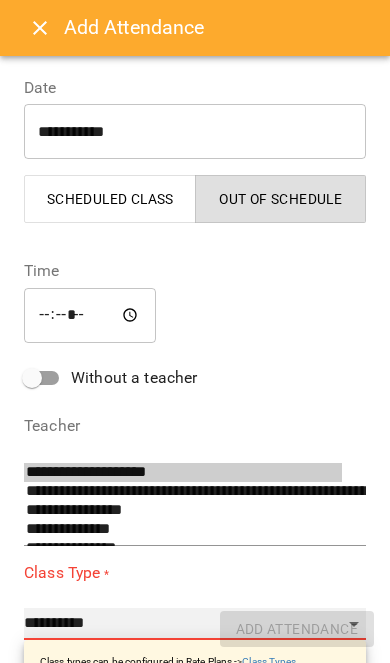 select on "**********" 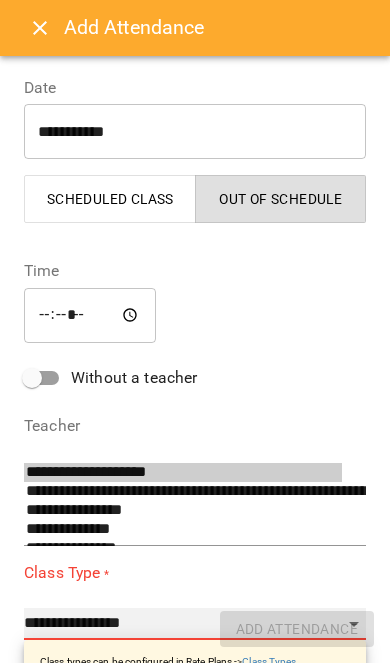 type on "**" 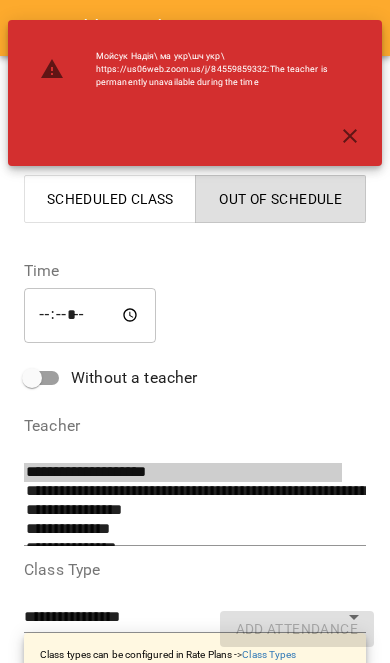 click at bounding box center [195, 739] 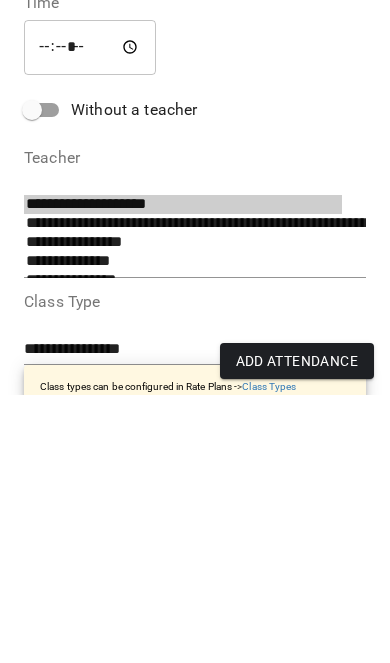 click on "[FIRST] [LAST]" at bounding box center [187, 741] 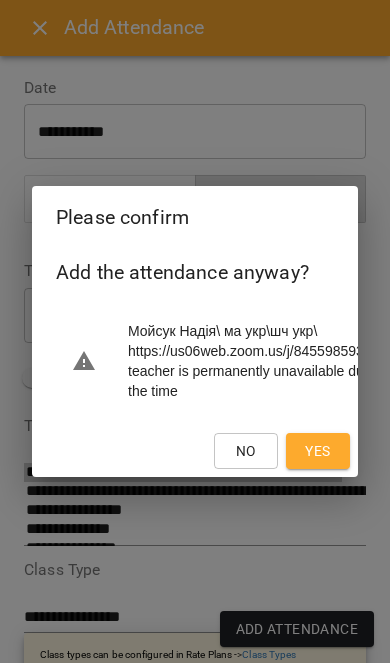 click on "Yes" at bounding box center (318, 451) 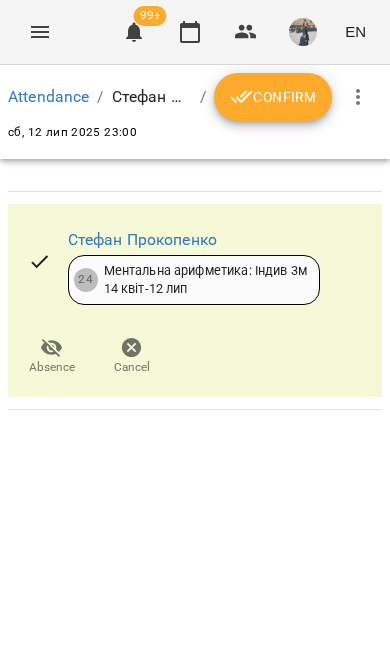 click at bounding box center (40, 32) 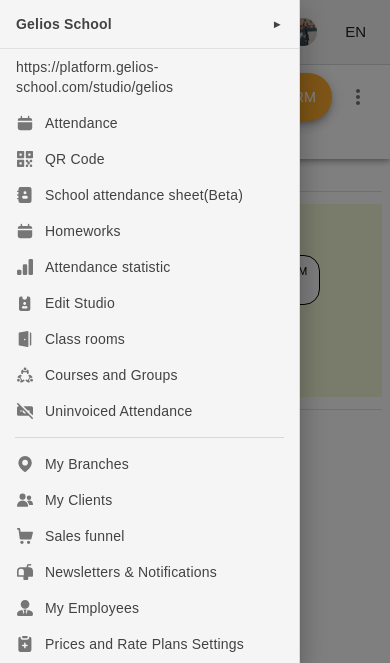 click on "Attendance" at bounding box center [149, 123] 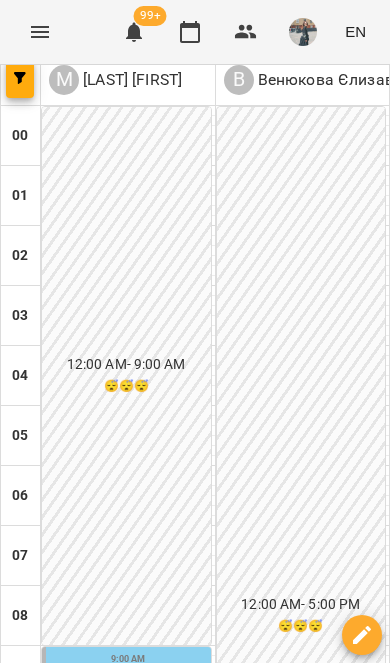 scroll, scrollTop: 1005, scrollLeft: 0, axis: vertical 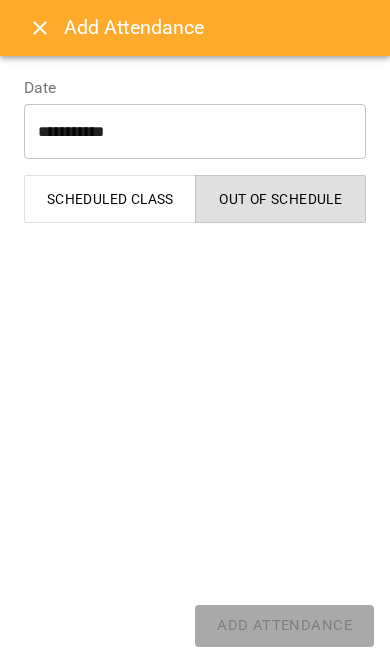 select 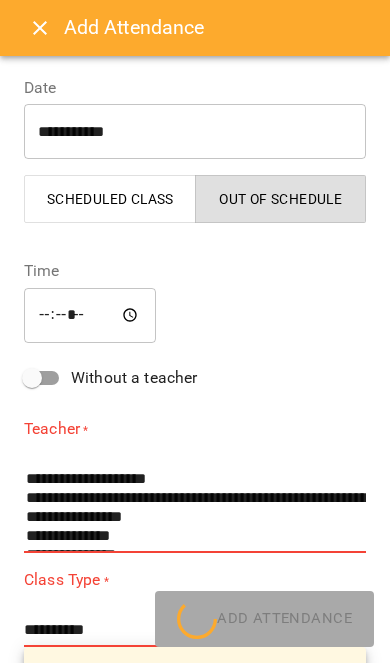 click on "**********" at bounding box center [195, 132] 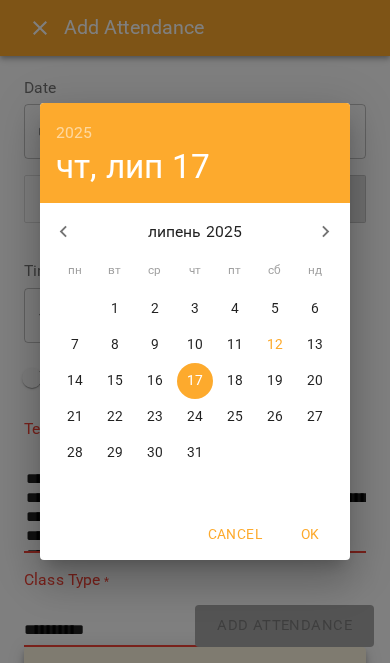 click on "20" at bounding box center [315, 381] 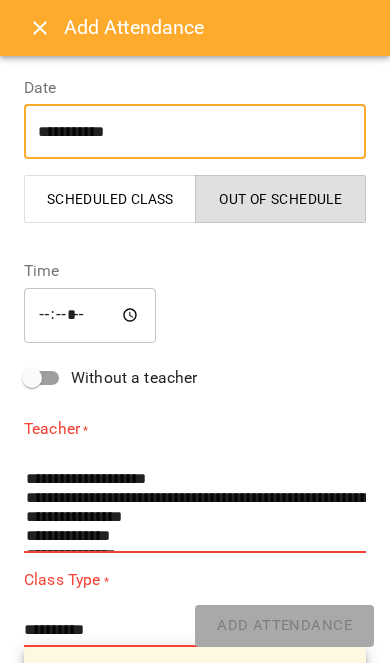 click on "**********" at bounding box center [195, 132] 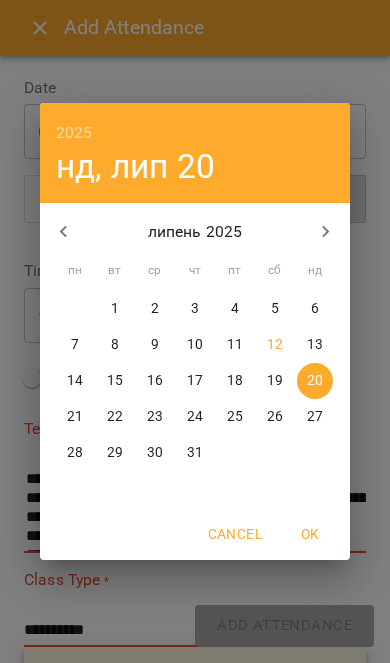 click on "13" at bounding box center [315, 345] 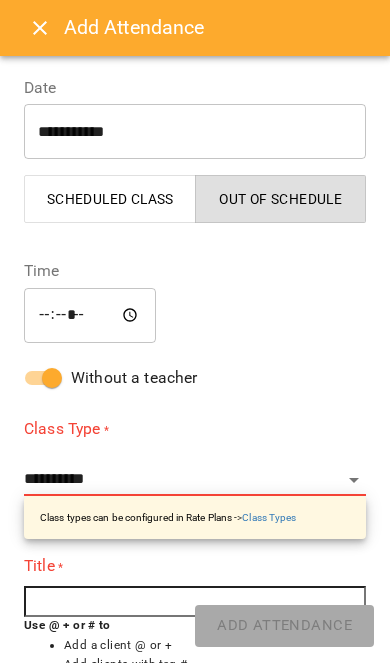 click on "*****" at bounding box center (90, 315) 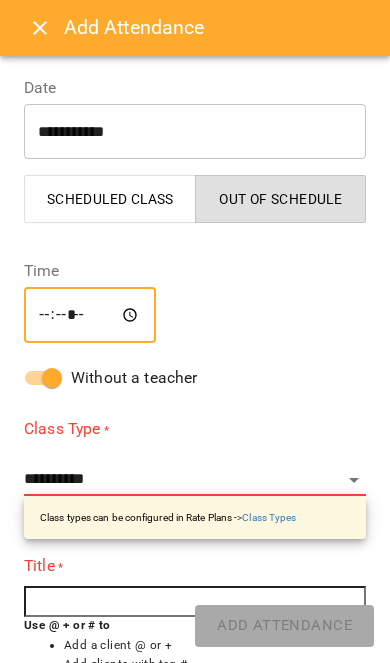type on "*****" 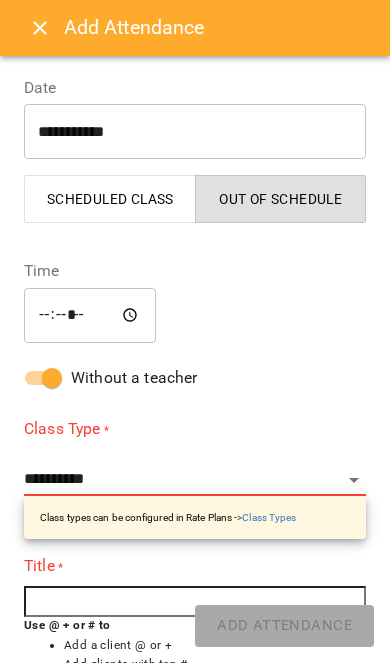 select 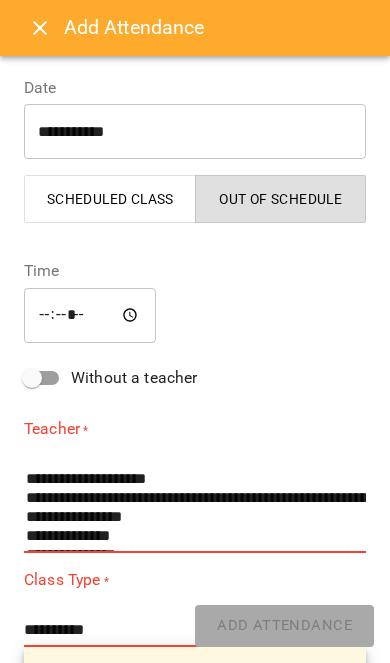 click on "*****" at bounding box center [90, 315] 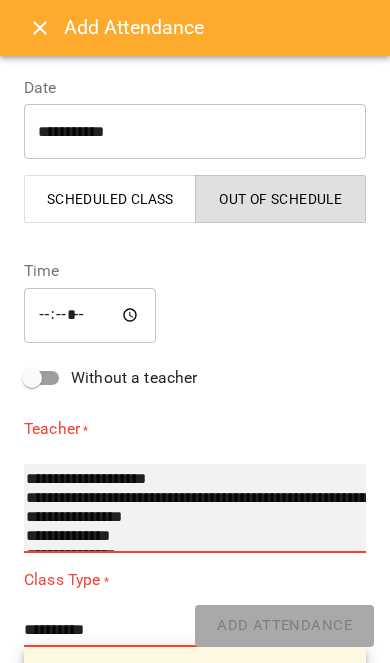 click on "**********" at bounding box center (195, 508) 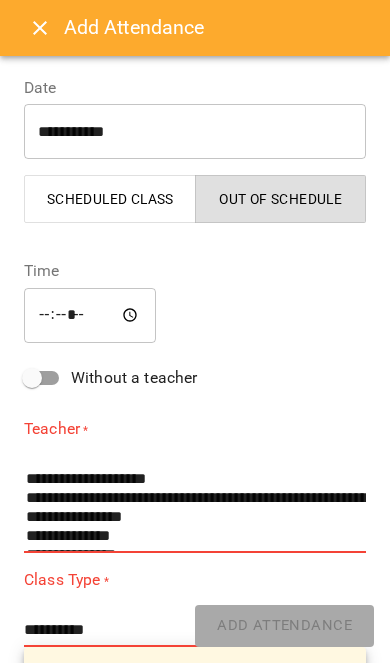 click on "*****" at bounding box center [90, 315] 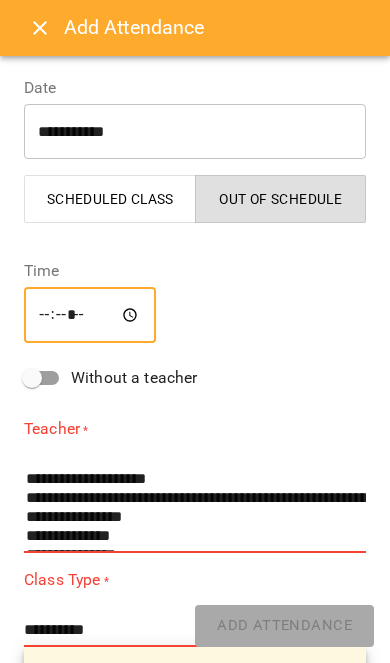 type on "*****" 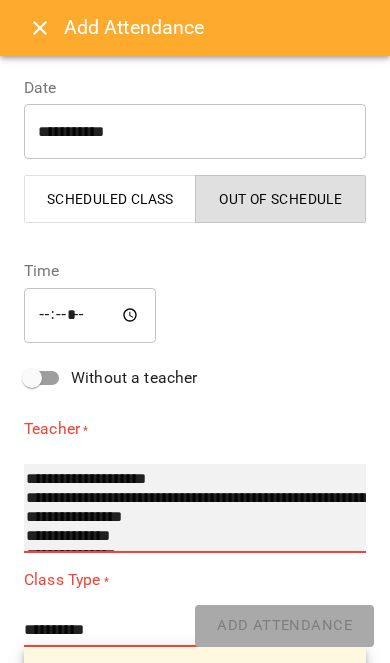 click on "**********" at bounding box center (195, 508) 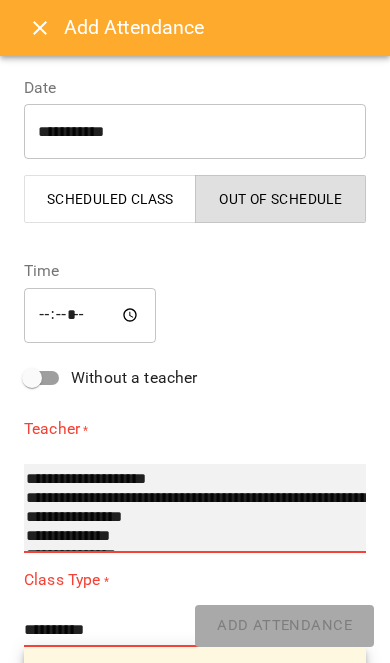 select on "**********" 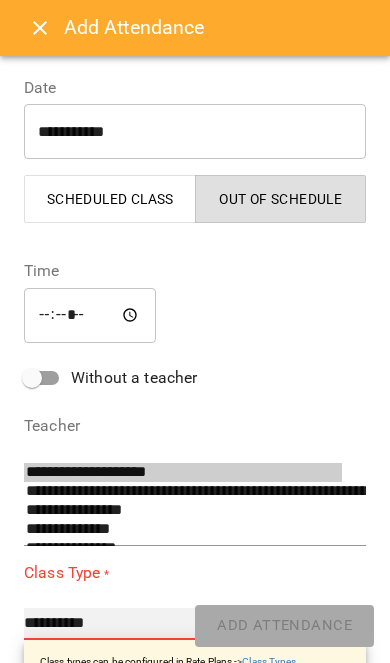 click on "**********" at bounding box center [195, 624] 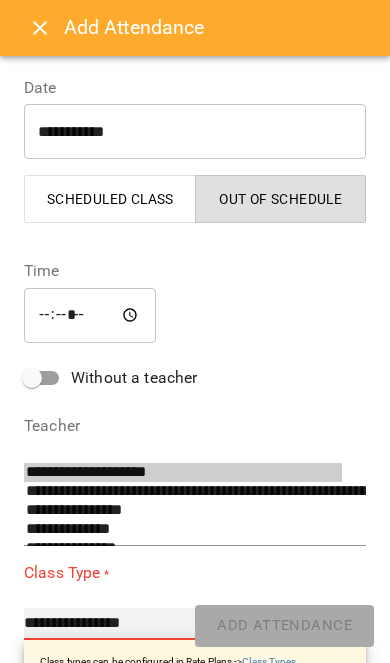type on "**" 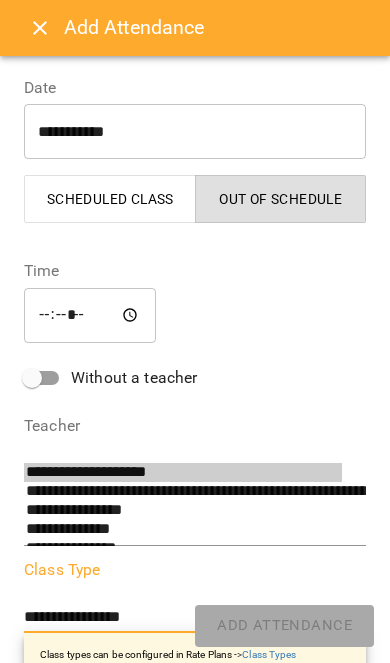 click at bounding box center (195, 739) 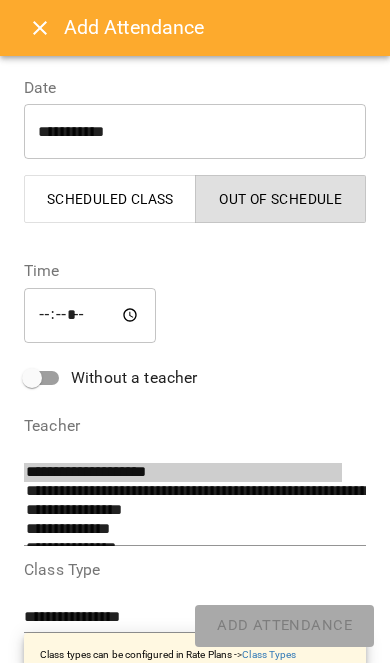 click at bounding box center [195, 739] 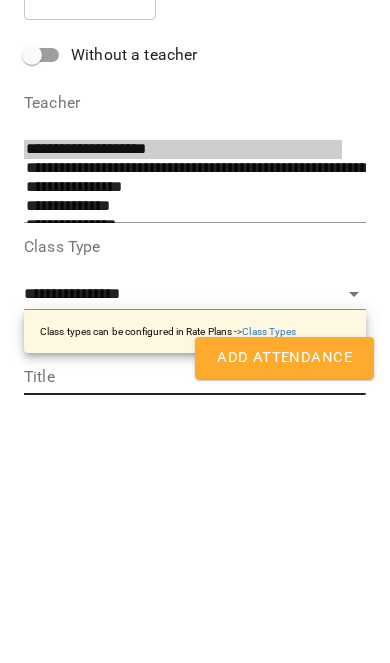 scroll, scrollTop: 60, scrollLeft: 0, axis: vertical 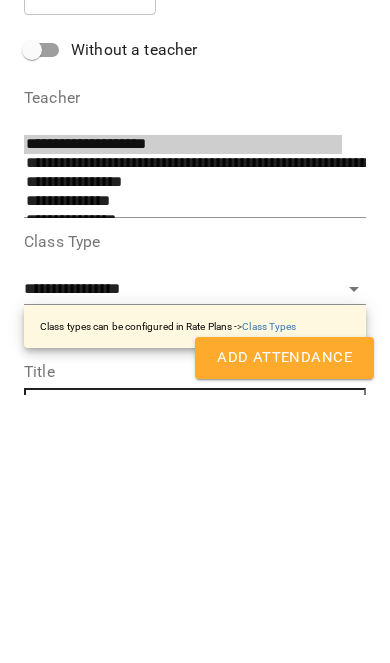 click on "[FIRST] [LAST]" at bounding box center [197, 681] 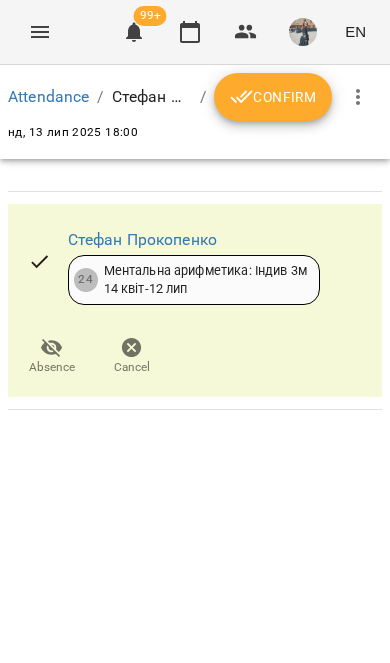 click 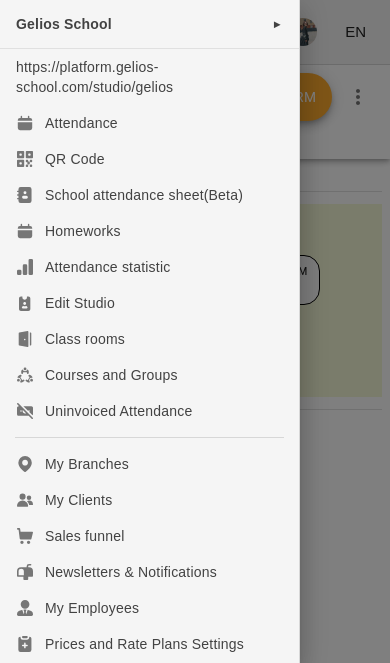 click at bounding box center [195, 331] 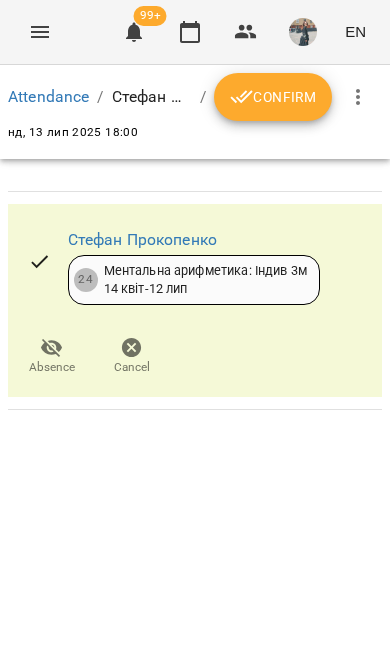 click 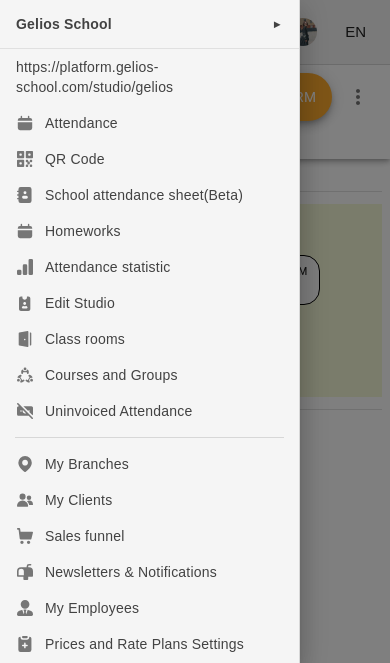 click on "Attendance" at bounding box center (149, 123) 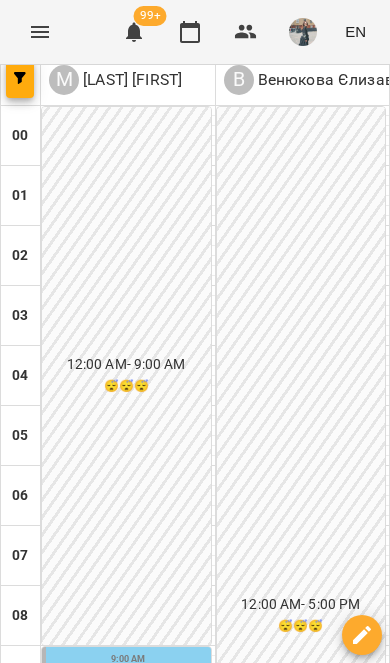scroll, scrollTop: 1005, scrollLeft: 0, axis: vertical 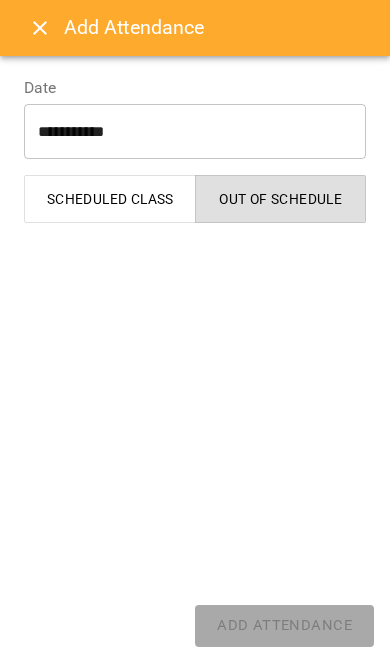 select 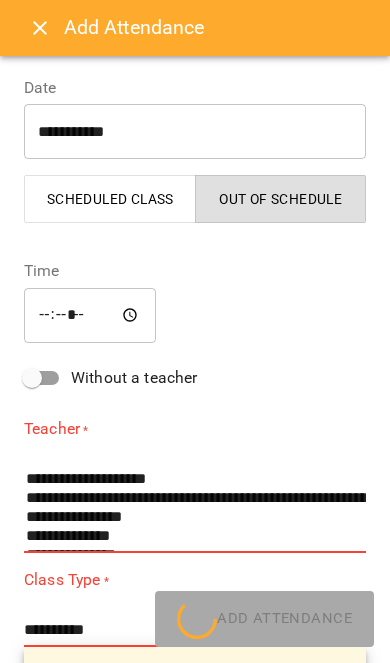 click on "**********" at bounding box center (195, 132) 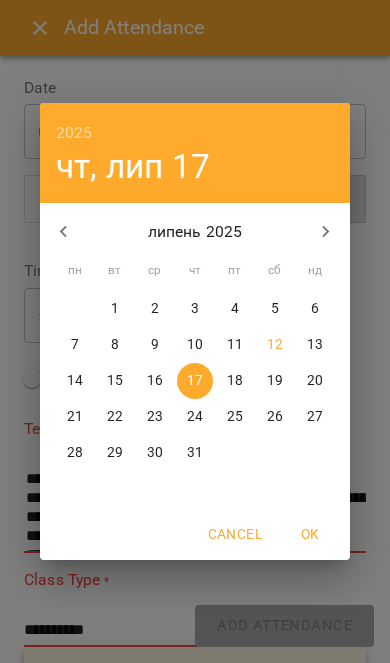 click on "13" at bounding box center (315, 345) 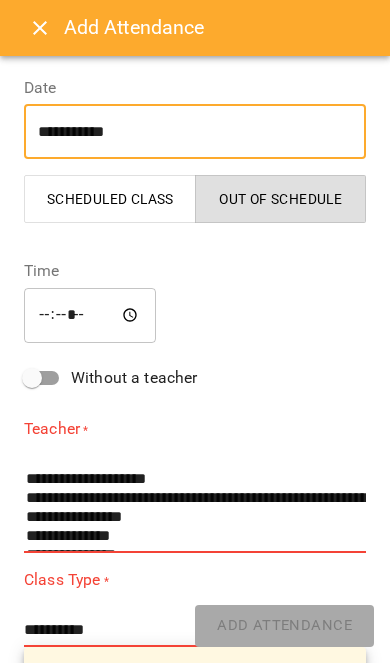 click on "*****" at bounding box center [90, 315] 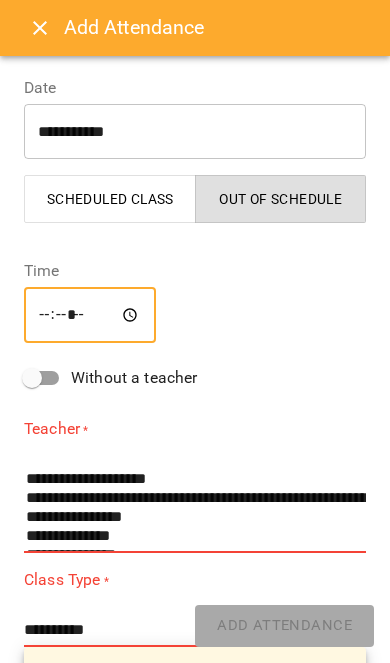 type on "*****" 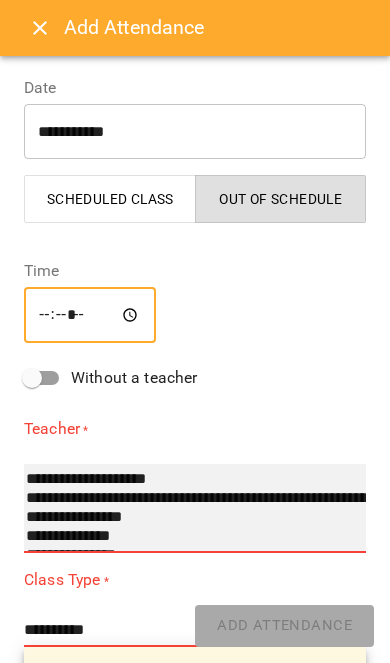 click on "**********" at bounding box center (195, 508) 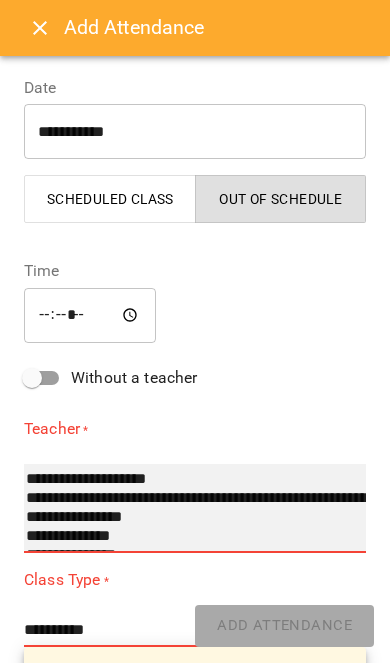 select on "**********" 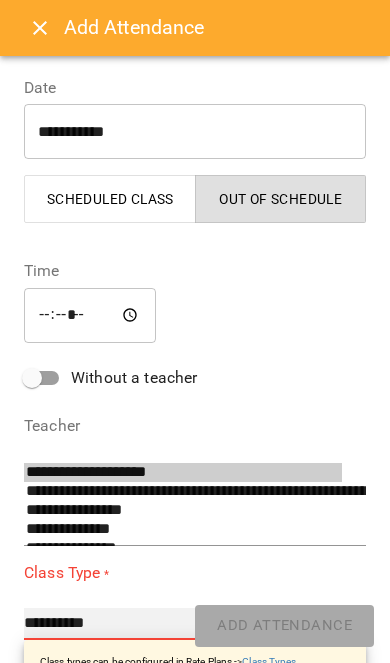 click on "**********" at bounding box center (195, 624) 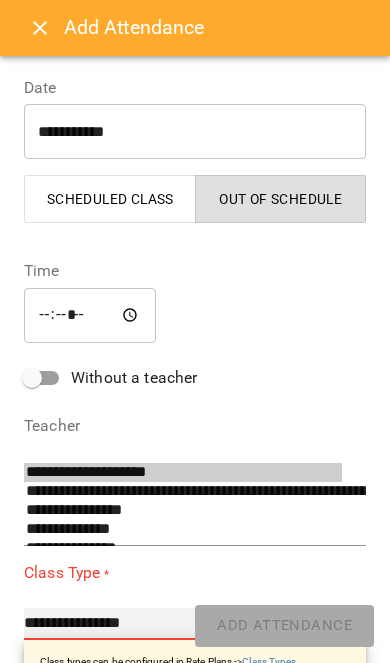 type on "**" 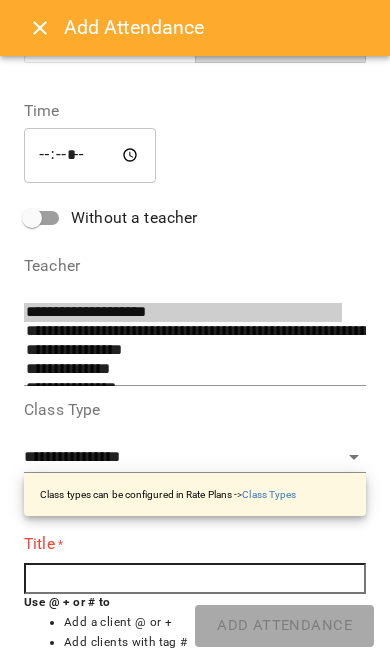scroll, scrollTop: 163, scrollLeft: 0, axis: vertical 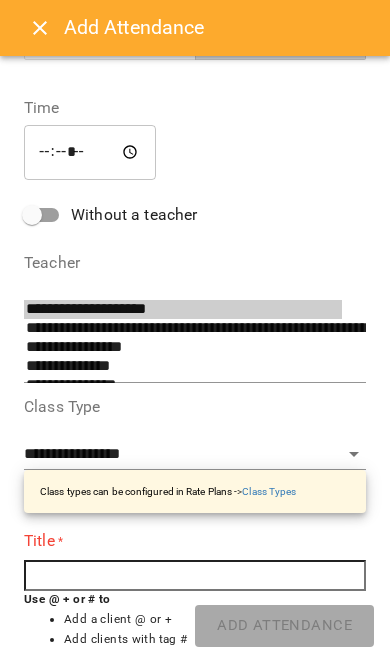 click at bounding box center [195, 576] 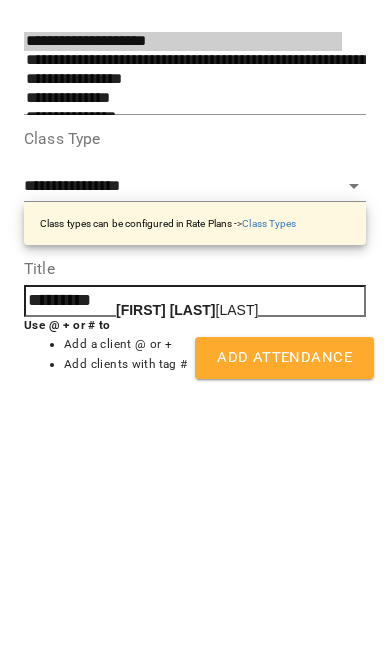 click on "[FIRST] [LAST]" at bounding box center [187, 578] 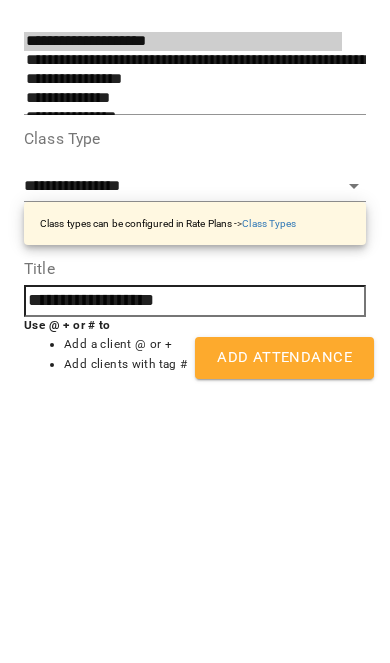 click on "Add Attendance" at bounding box center (284, 626) 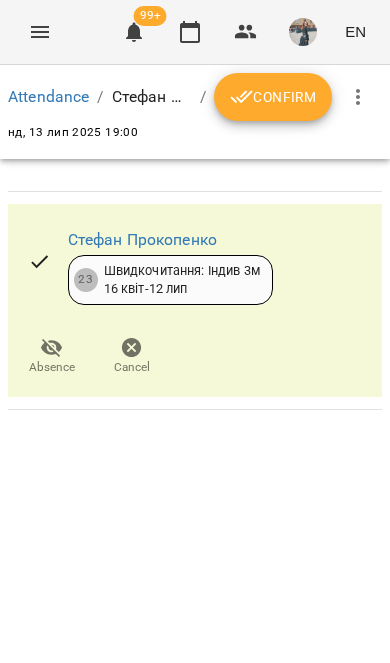click at bounding box center [358, 97] 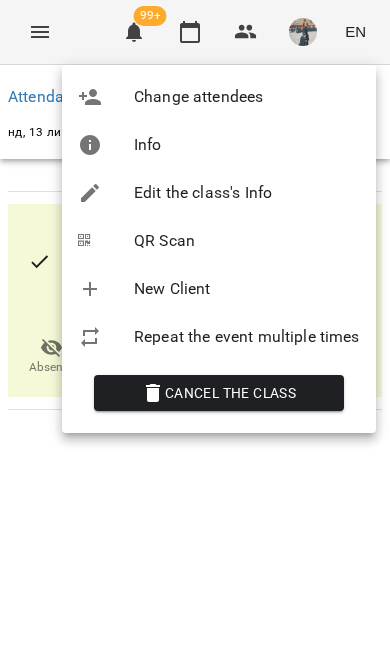 click on "Repeat the event multiple times" at bounding box center (219, 337) 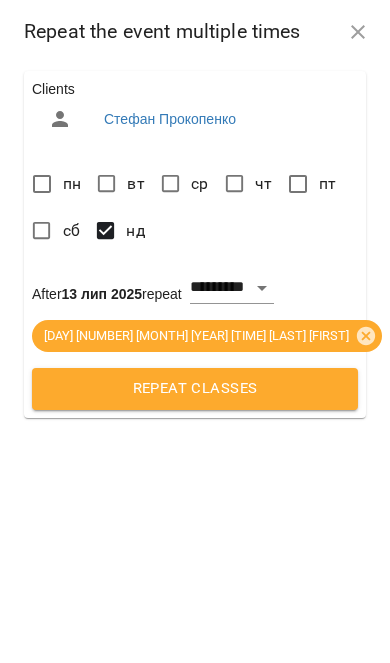 click at bounding box center (358, 32) 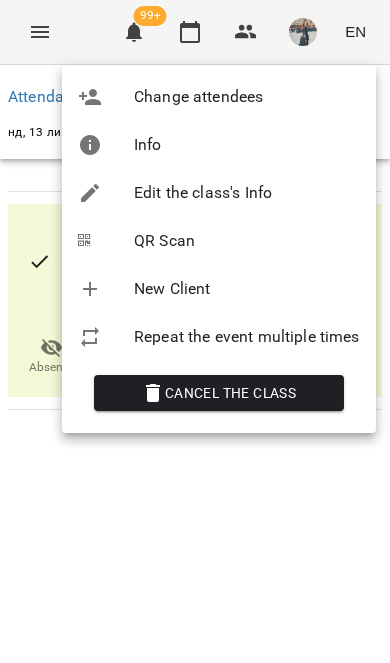 click at bounding box center [195, 331] 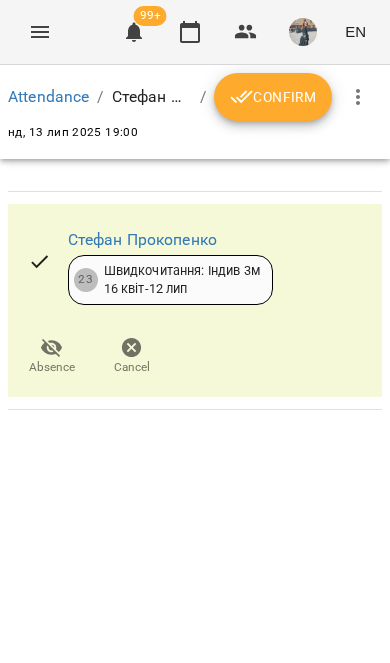 click at bounding box center (40, 32) 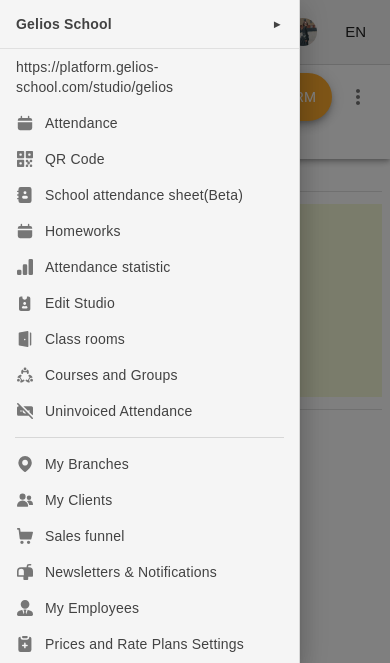 click on "Attendance" at bounding box center (149, 123) 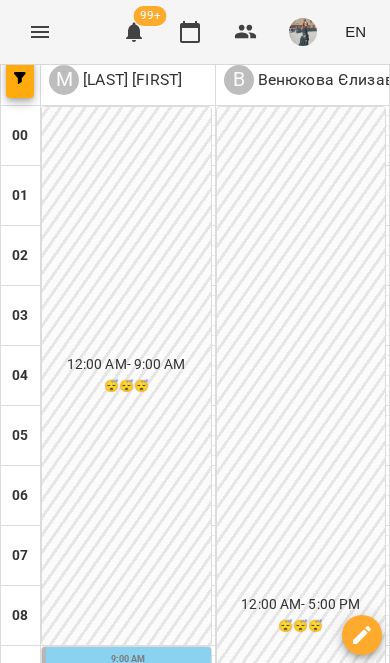 scroll, scrollTop: 771, scrollLeft: 0, axis: vertical 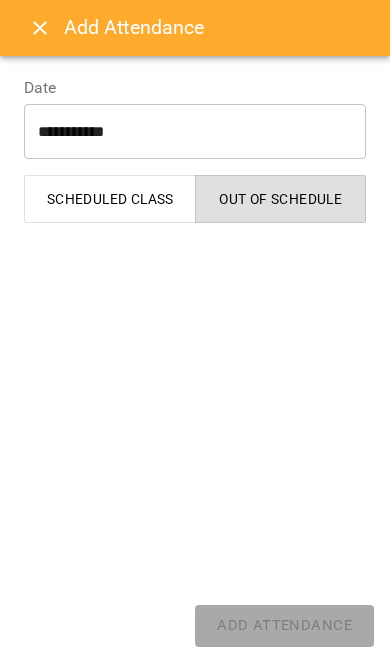 select 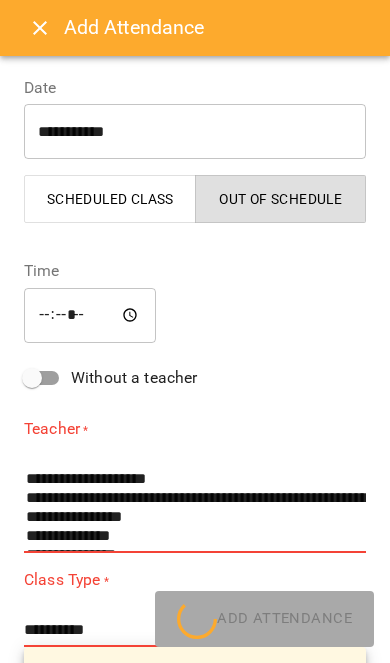 click on "**********" at bounding box center (195, 132) 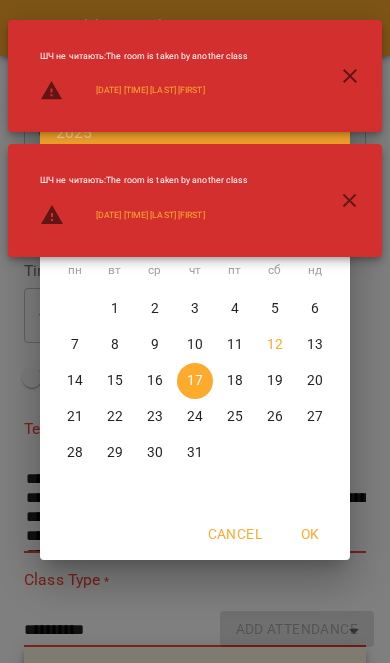 click on "13" at bounding box center [315, 345] 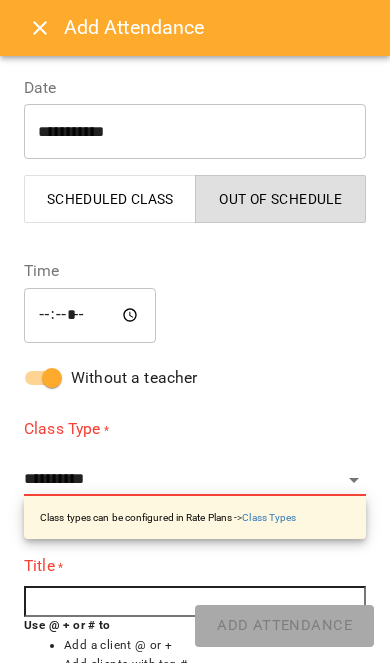 select 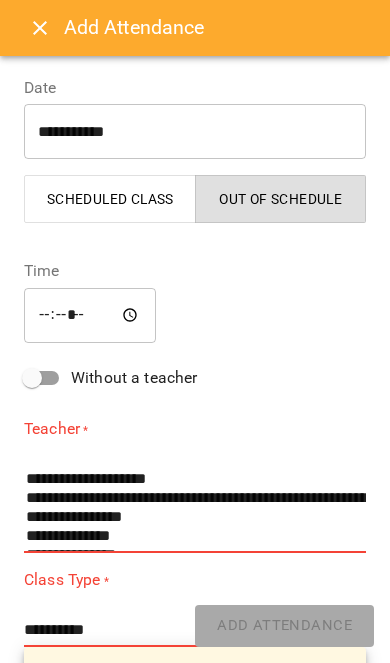 click on "*****" at bounding box center [90, 315] 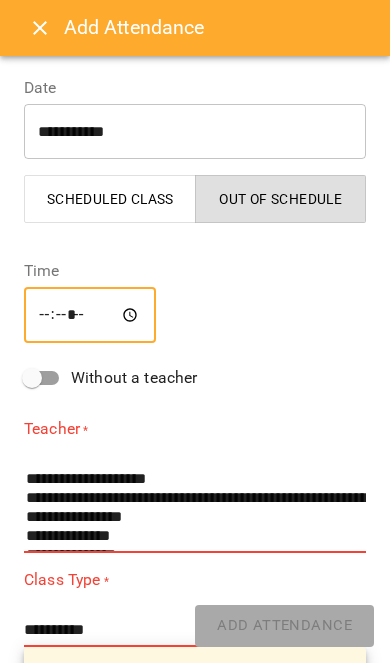 type on "*****" 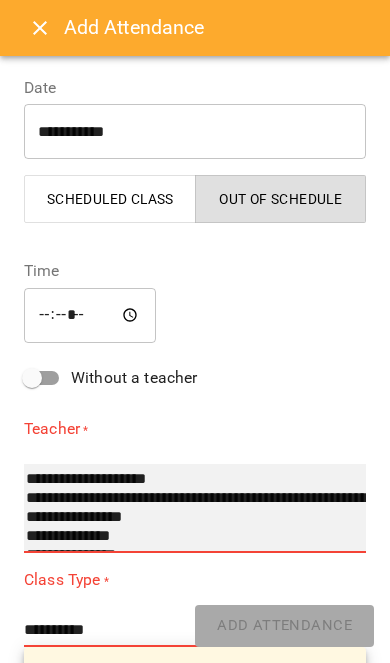 click on "**********" at bounding box center (195, 508) 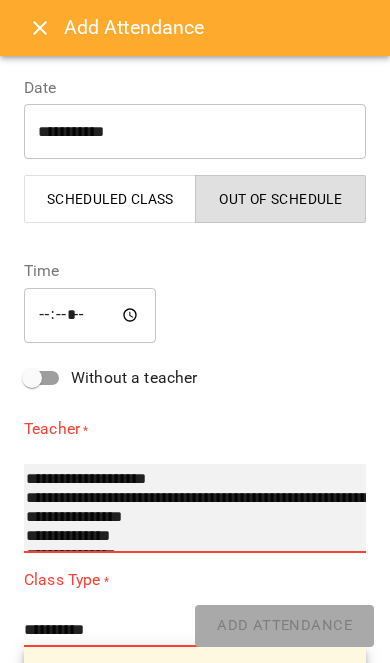 select on "**********" 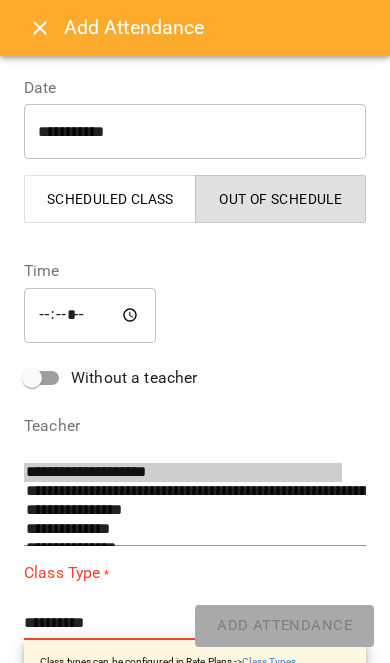 click on "Class Types" at bounding box center [269, 661] 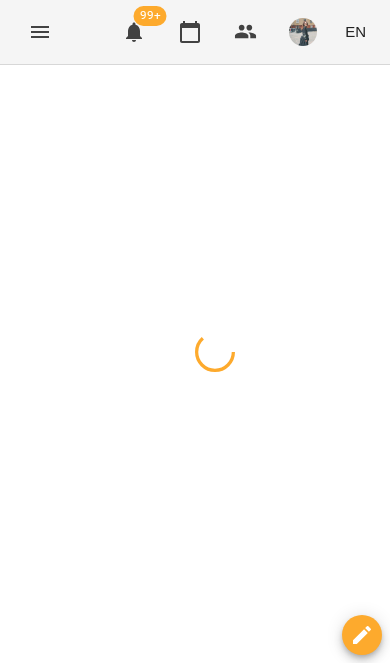 click at bounding box center (195, 65) 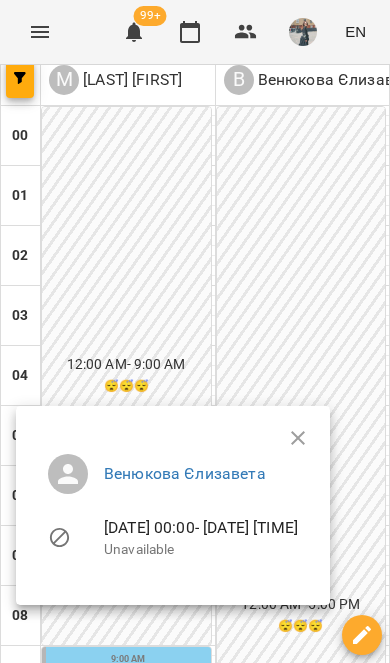 click on "17-07-2025 00:00 -   17-07-2025 17:00" at bounding box center [201, 527] 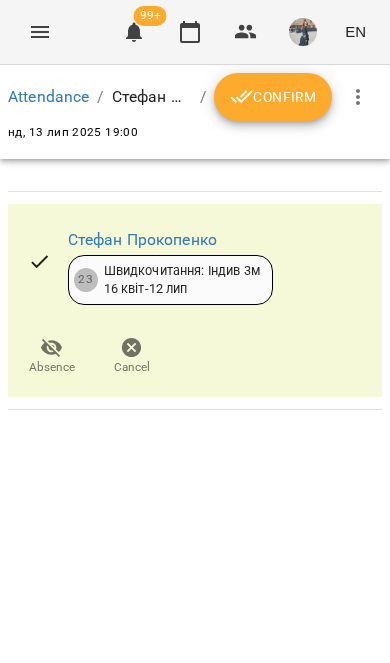 click at bounding box center (358, 97) 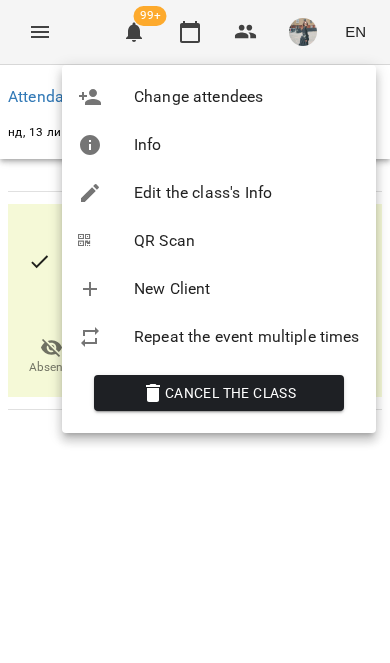 click at bounding box center [195, 331] 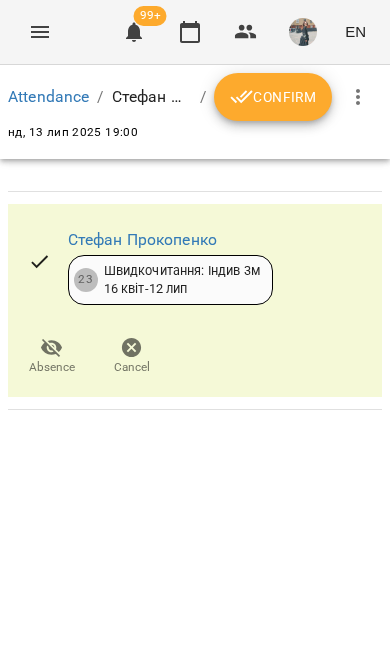 click 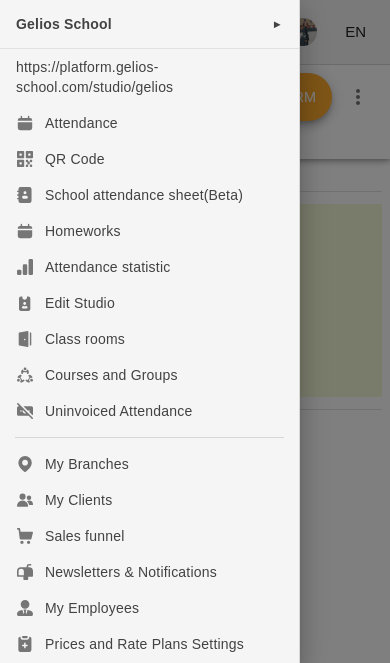 click on "Attendance" at bounding box center [149, 123] 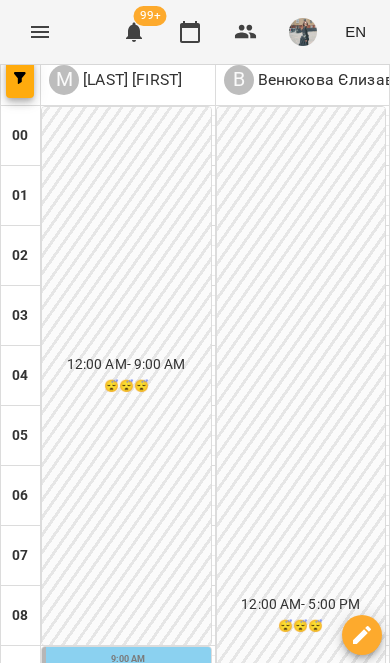 scroll, scrollTop: 1005, scrollLeft: 0, axis: vertical 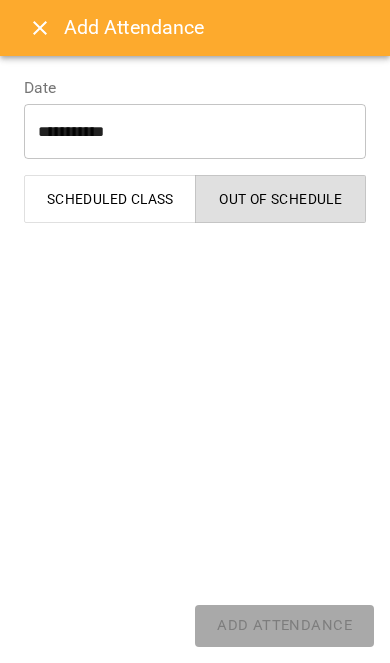 select 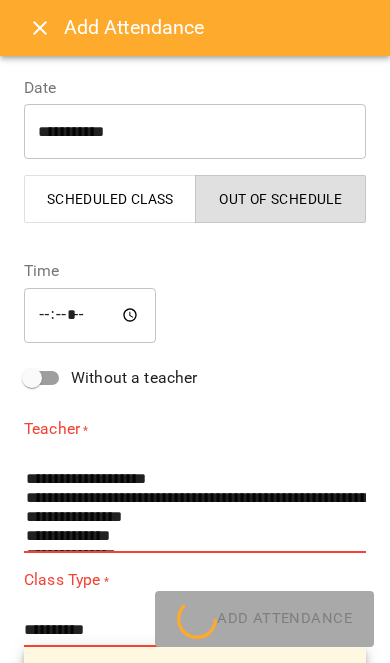 click on "**********" at bounding box center (195, 132) 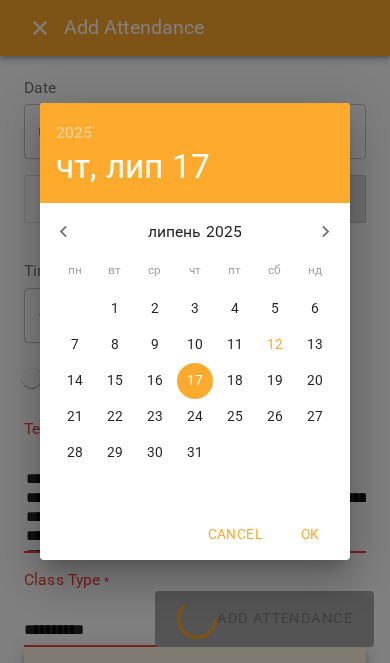 click on "13" at bounding box center [315, 345] 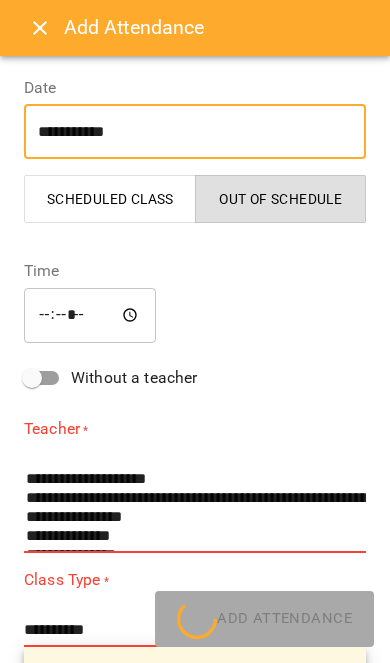 click on "*****" at bounding box center [90, 315] 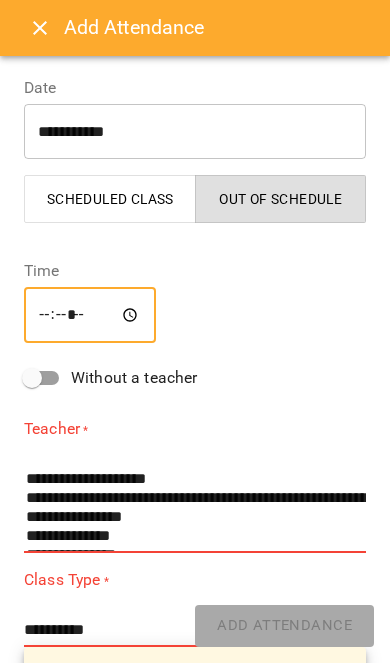 type on "*****" 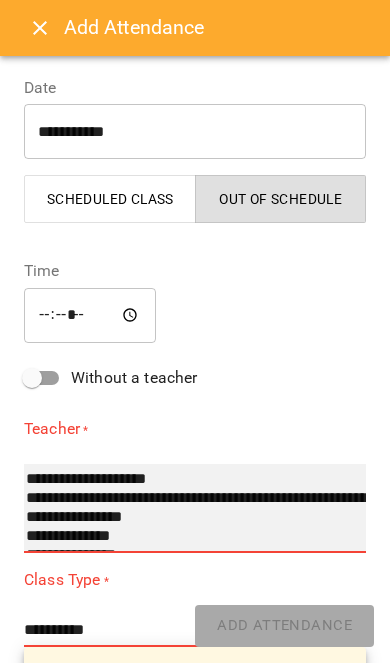 click on "**********" at bounding box center [195, 508] 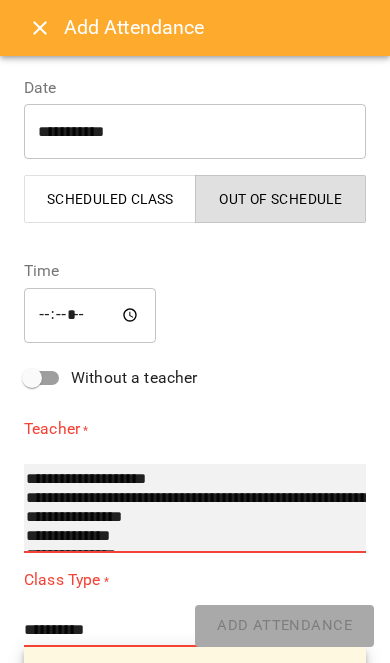 select on "**********" 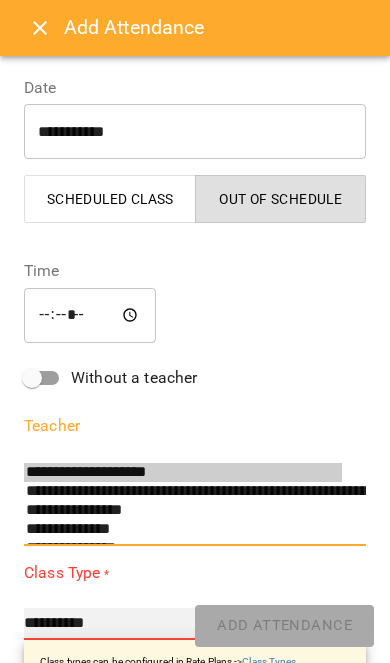 click on "**********" at bounding box center (195, 624) 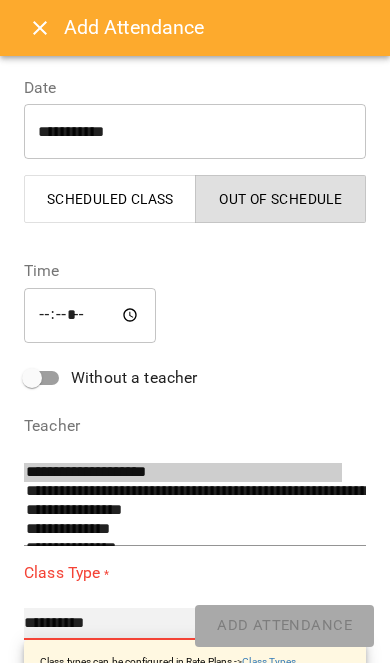 select on "**********" 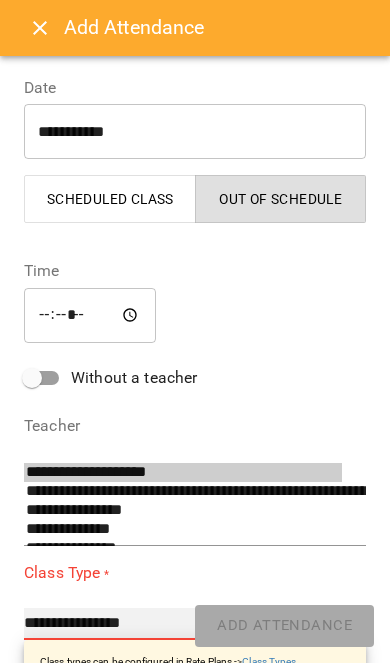 type on "**" 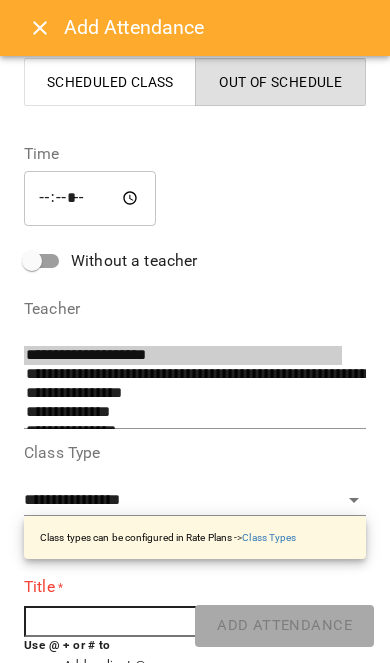 scroll, scrollTop: 118, scrollLeft: 0, axis: vertical 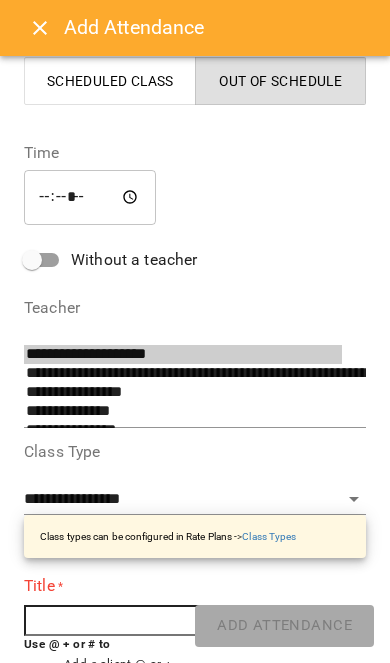 click at bounding box center (195, 621) 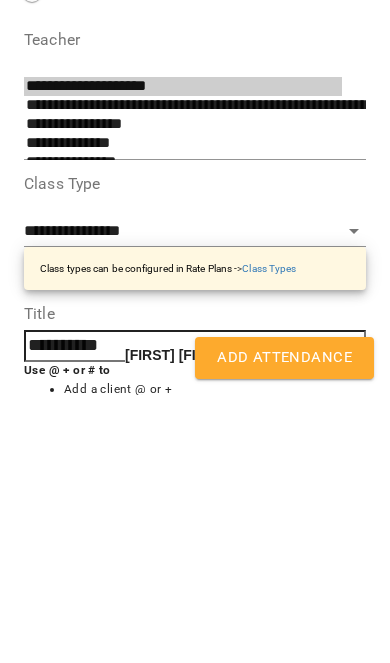 click on "[FIRST] [LAST]" at bounding box center (198, 623) 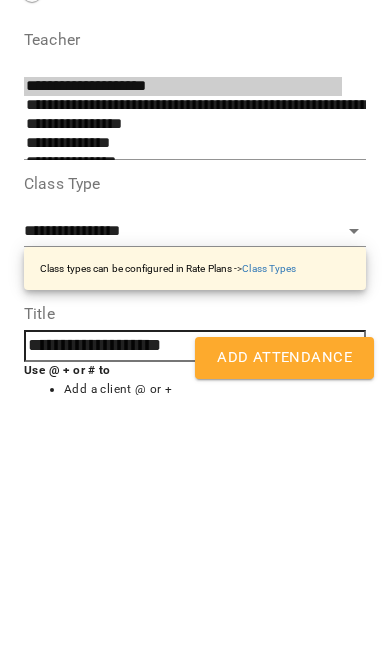 click on "Add Attendance" at bounding box center [284, 626] 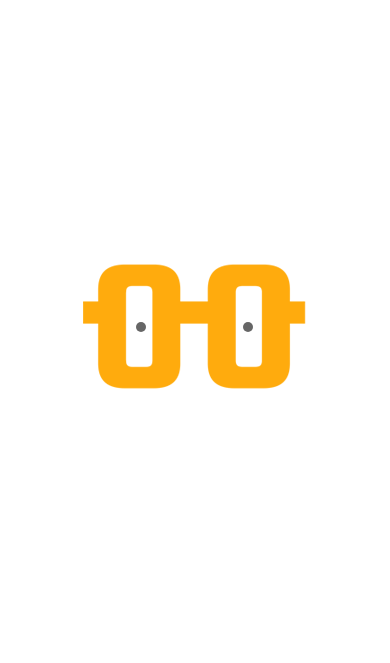 scroll, scrollTop: 0, scrollLeft: 0, axis: both 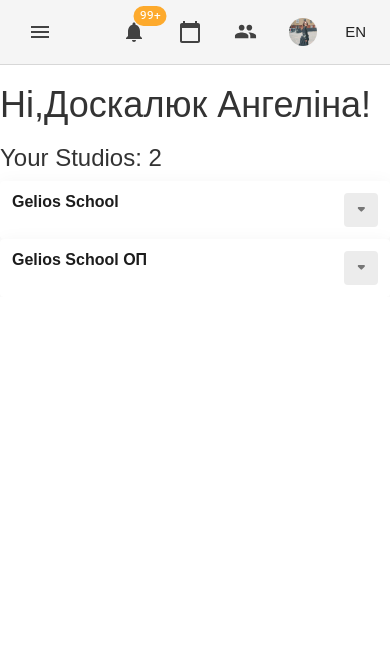 click 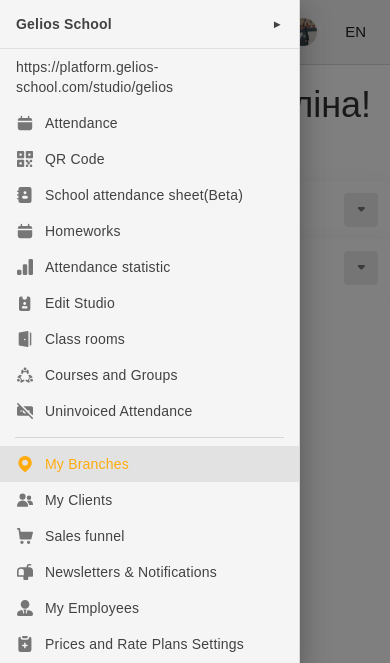 click on "My Clients" at bounding box center [149, 500] 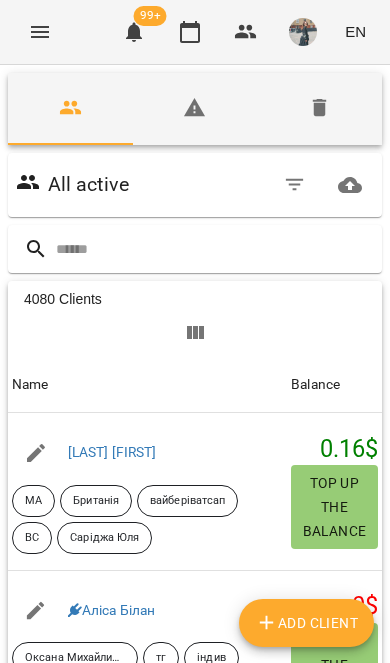 click at bounding box center (215, 249) 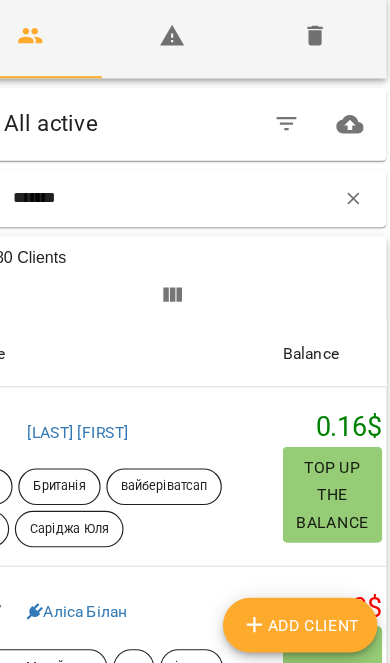 type on "*******" 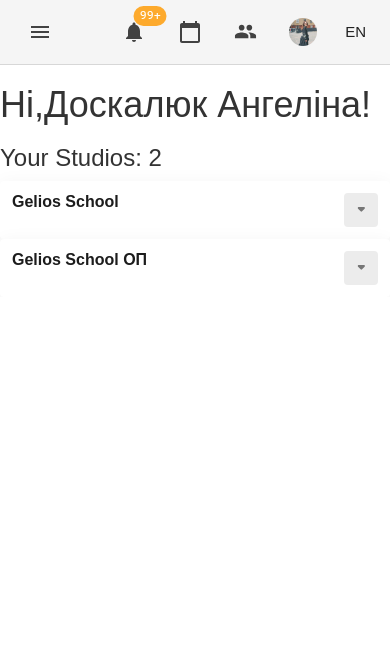 click 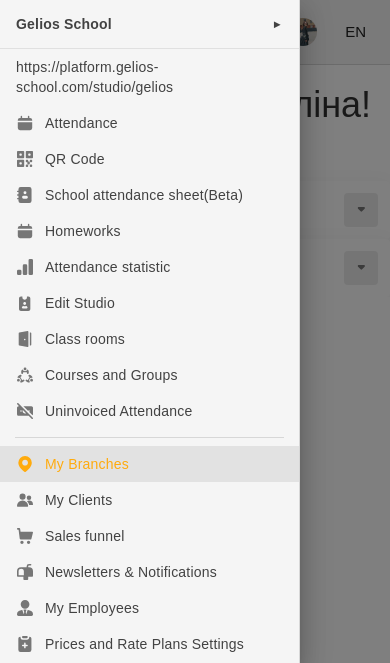 click on "My Clients" at bounding box center [149, 500] 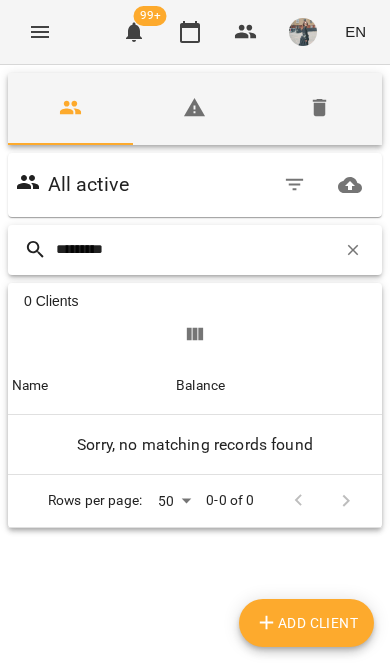 click on "*********" at bounding box center [196, 249] 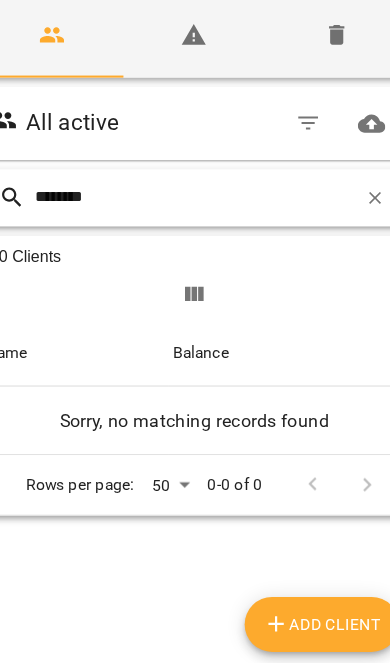 type on "********" 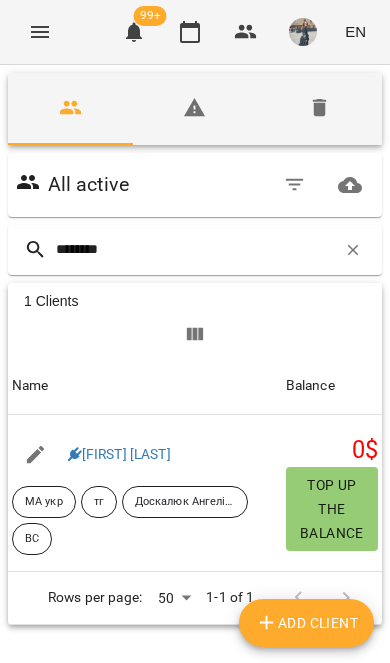 click on "Роберт Шестаков" at bounding box center [119, 454] 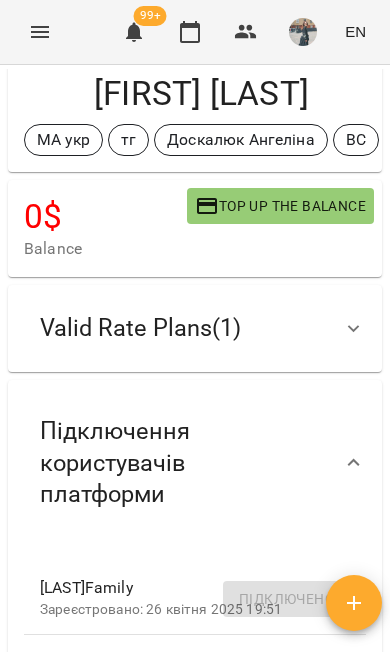 click at bounding box center [354, 329] 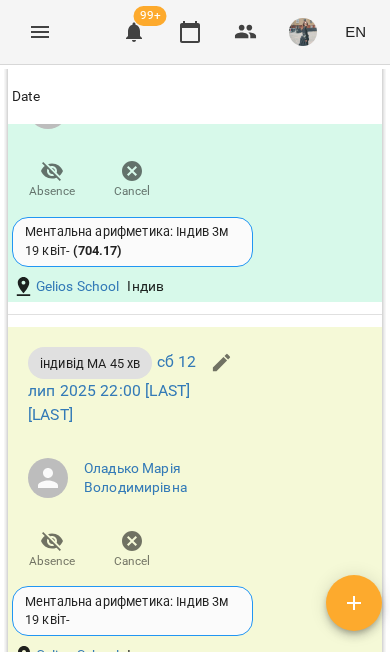scroll, scrollTop: 1792, scrollLeft: 0, axis: vertical 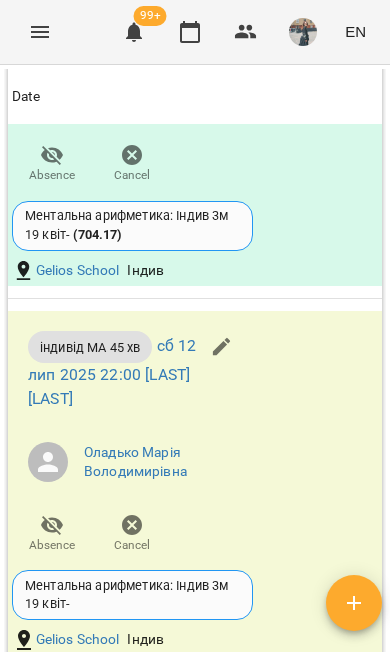 click on "Cancel" at bounding box center (132, 545) 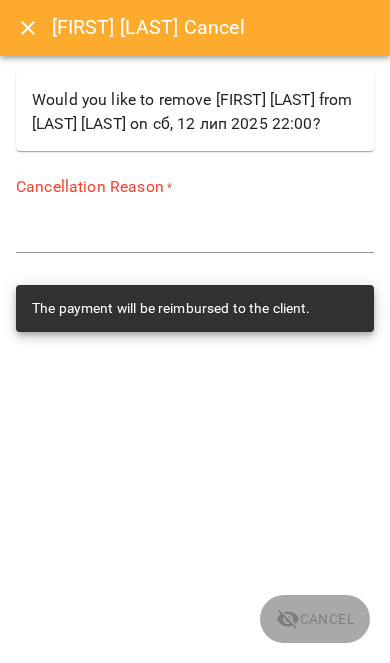 click at bounding box center [195, 237] 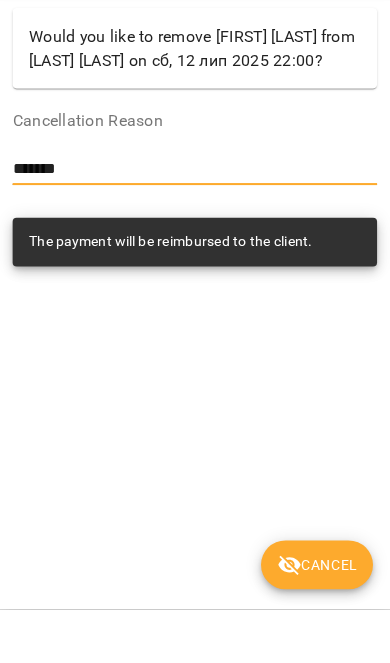 type on "*******" 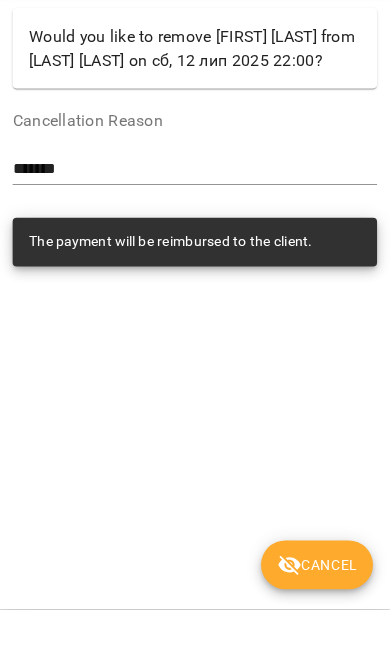 scroll, scrollTop: 52, scrollLeft: 0, axis: vertical 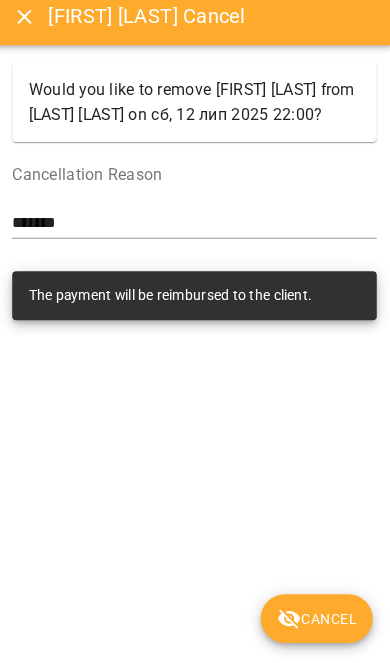 click on "Cancel" at bounding box center (315, 619) 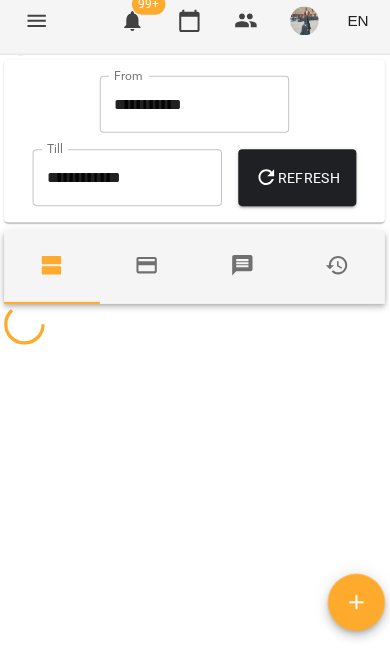 scroll, scrollTop: 0, scrollLeft: 0, axis: both 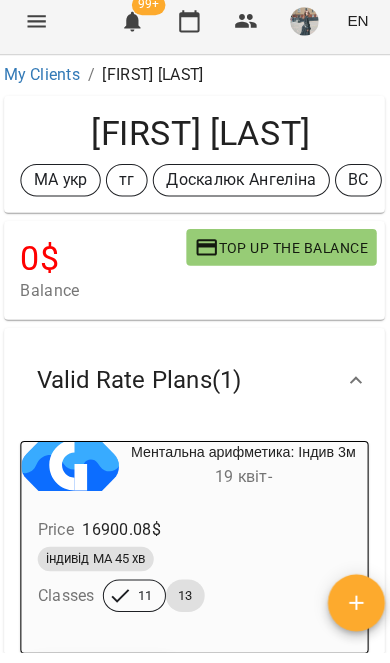 click on "My Clients" at bounding box center [45, 84] 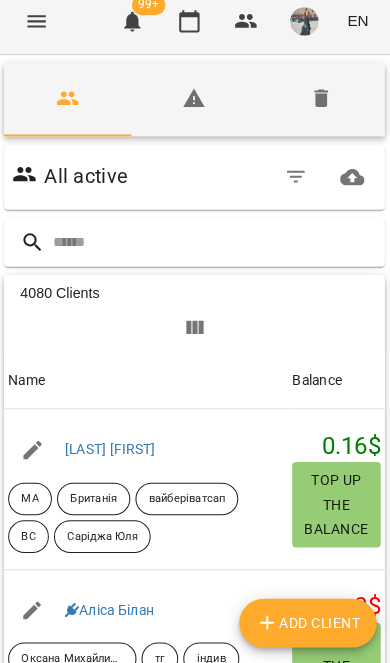 click at bounding box center (215, 249) 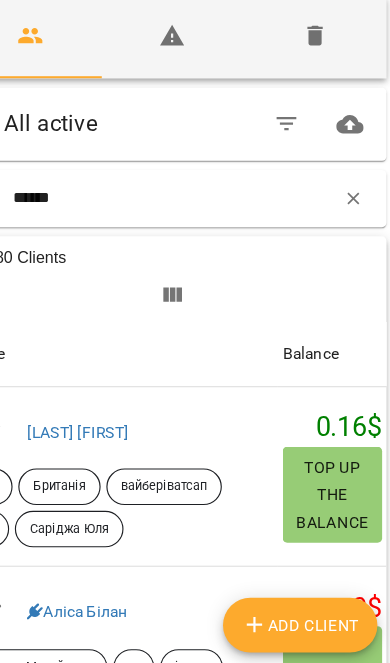 type on "******" 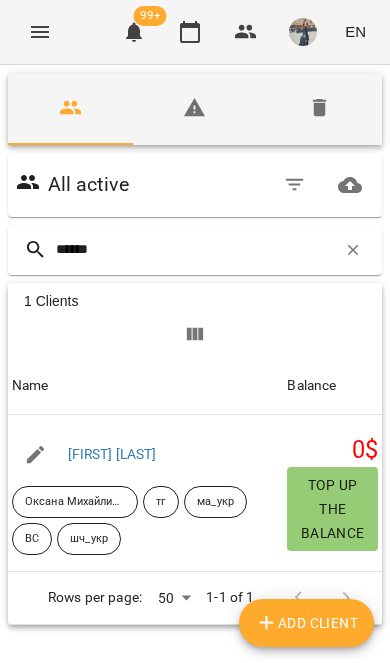 click on "Deleted clients" at bounding box center (319, 111) 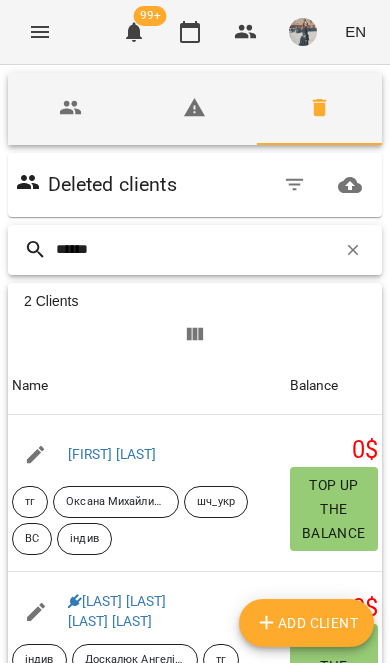 click on "******" at bounding box center [196, 249] 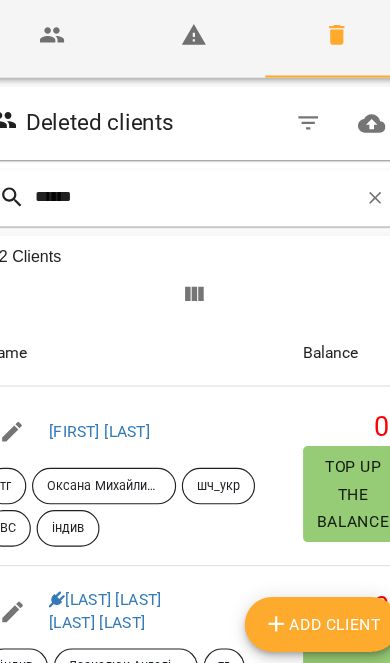 click on "Семенюк Антоніна Віталіївна" at bounding box center [119, 611] 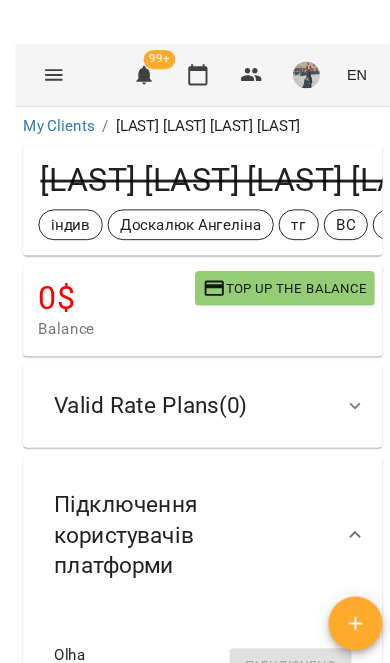 scroll, scrollTop: 1, scrollLeft: 0, axis: vertical 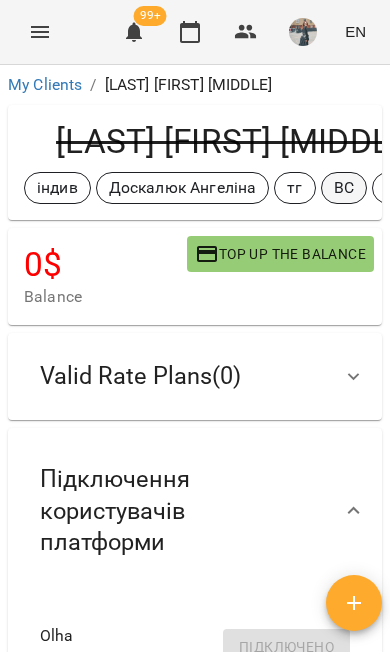click on "ВС" at bounding box center [344, 188] 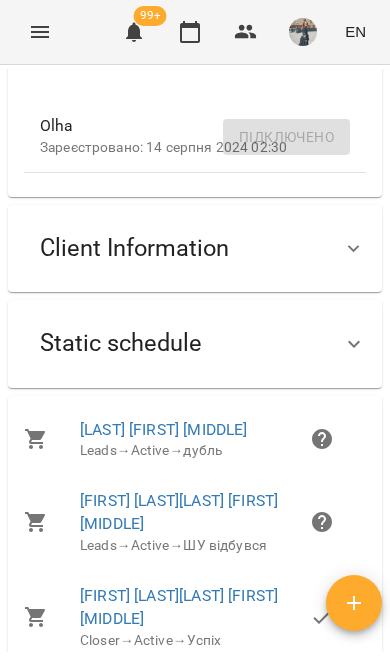 click on "Client Information" at bounding box center (177, 248) 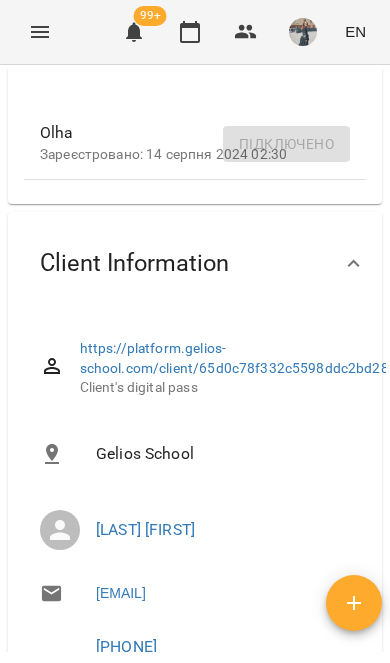 scroll, scrollTop: 537, scrollLeft: 0, axis: vertical 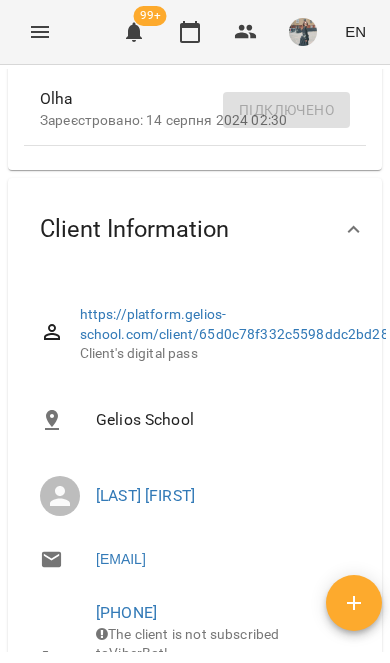 click on "Client Information" at bounding box center (195, 229) 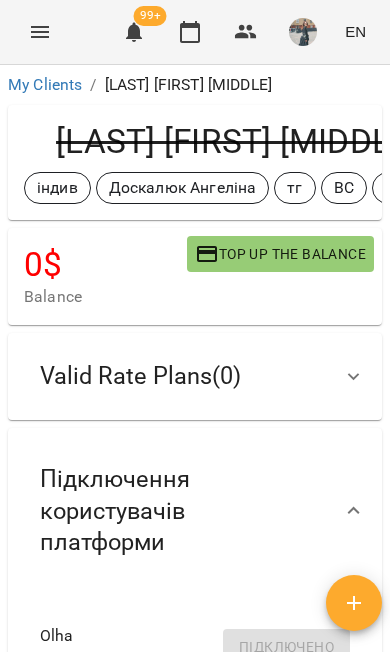 scroll, scrollTop: 0, scrollLeft: 0, axis: both 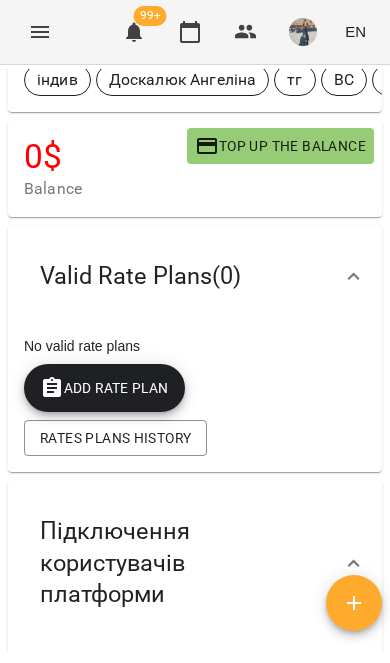 click on "Add Rate plan" at bounding box center [104, 388] 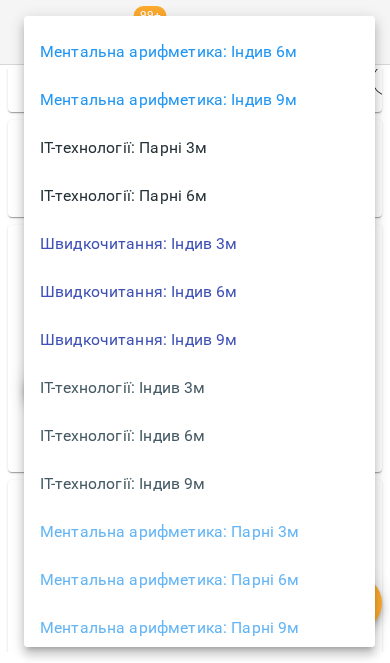 scroll, scrollTop: 358, scrollLeft: 0, axis: vertical 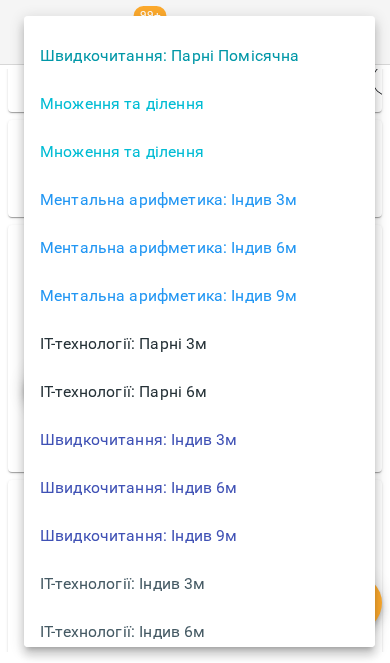 click on "Ментальна арифметика: Індив 6м" at bounding box center [199, 248] 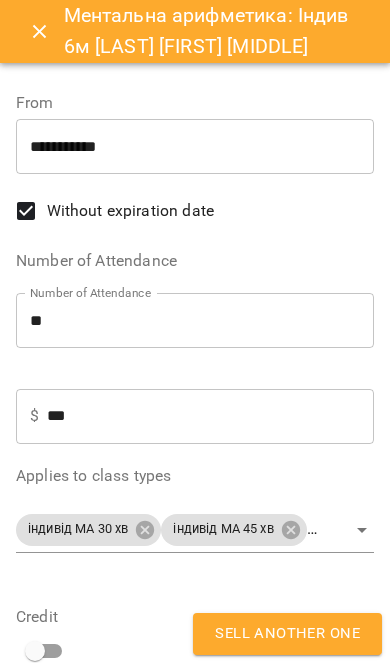 click on "For Business 99+ EN My Clients / [LAST] [FIRST] [LAST] [FIRST] індив Доскалюк Ангеліна тг ВС ма_укр 0 $ Balance Top up the balance Valid Rate Plans ( 0 ) No valid rate plans Add Rate plan Rates Plans History Підключення користувачів платформи Olha Зареєстровано: 14 серпня 2024 02:30 Підключено Client Information https://platform.gelios-school.com/client/65d0c78f332c5598ddc2bd28/66786c82f65710be005d2ce8 Client's digital pass Gelios School [LAST] [FIRST] [EMAIL] [PHONE] The client is not subscribed to  ViberBot! No birthday provided Note нд, 23 черв 2024 Created At 66bbec809122fd3ff0ff34df UserId Notes Static schedule Add repeatable class [LAST] [FIRST] Leads  →  Active" at bounding box center [195, 364] 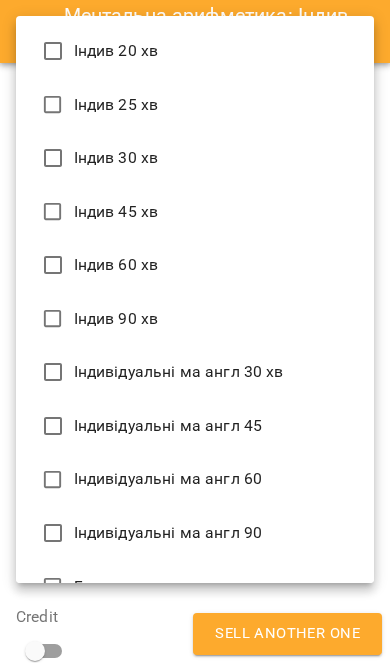 scroll, scrollTop: 1680, scrollLeft: 0, axis: vertical 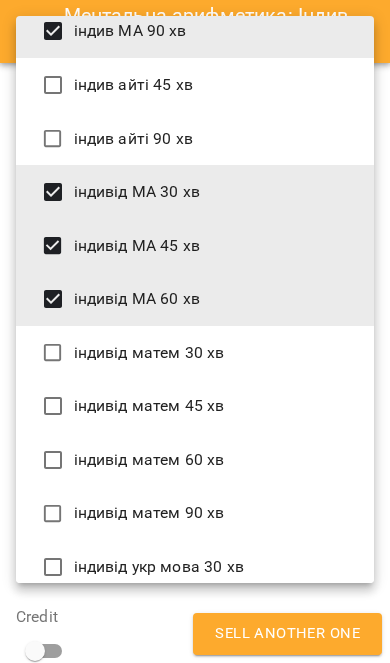 click on "індивід МА 30 хв" at bounding box center [195, 192] 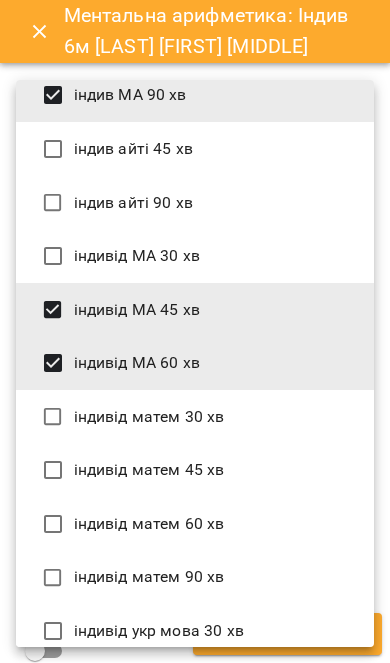 click on "індивід МА 60 хв" at bounding box center [195, 363] 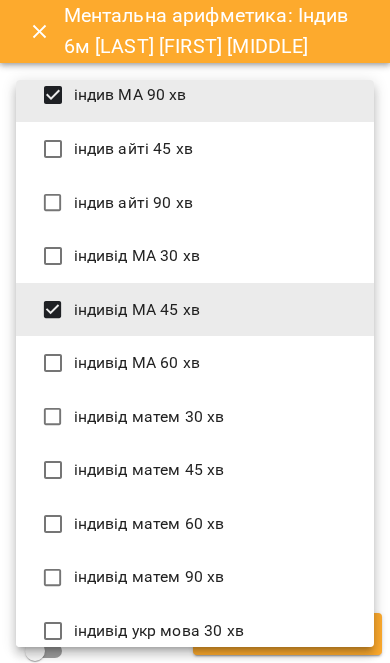 click on "індив МА 90 хв" at bounding box center [195, 95] 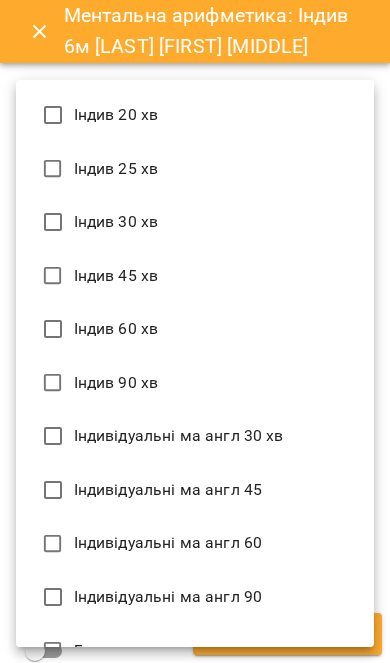 scroll, scrollTop: 0, scrollLeft: 0, axis: both 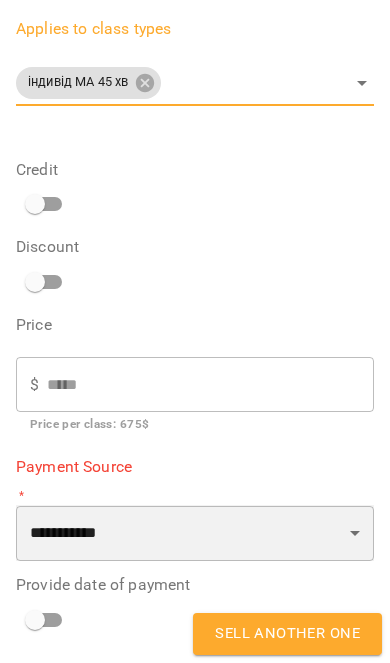 click on "**********" at bounding box center (195, 533) 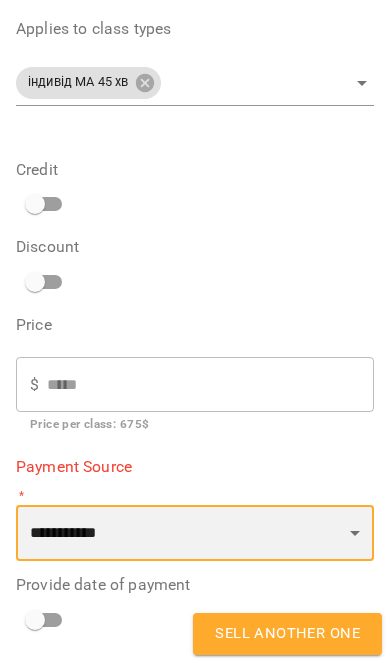 select on "****" 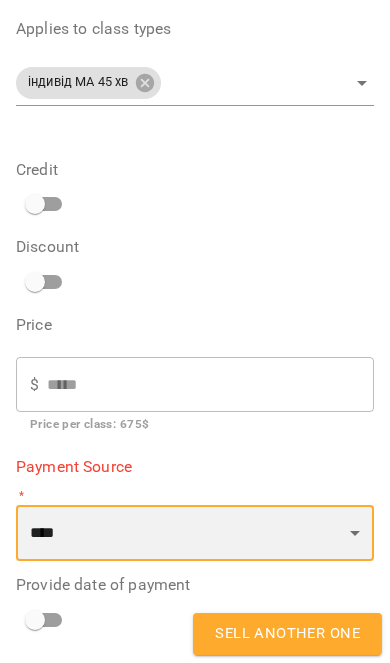 scroll, scrollTop: 425, scrollLeft: 0, axis: vertical 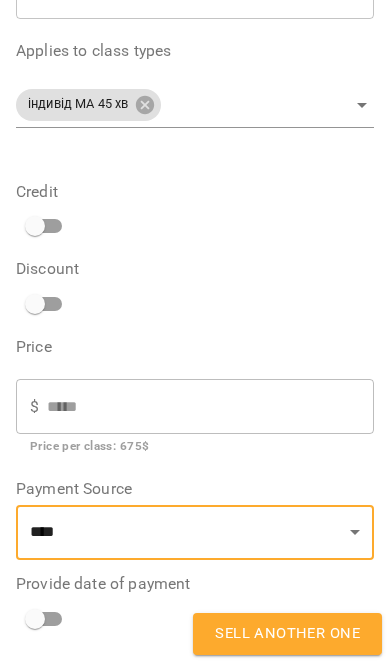 click on "Sell another one" at bounding box center (287, 634) 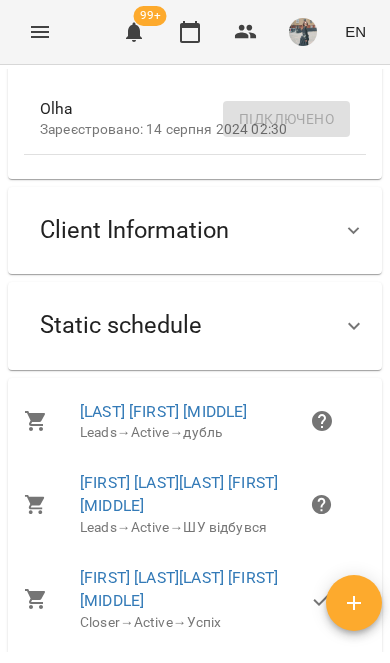 scroll, scrollTop: 901, scrollLeft: 0, axis: vertical 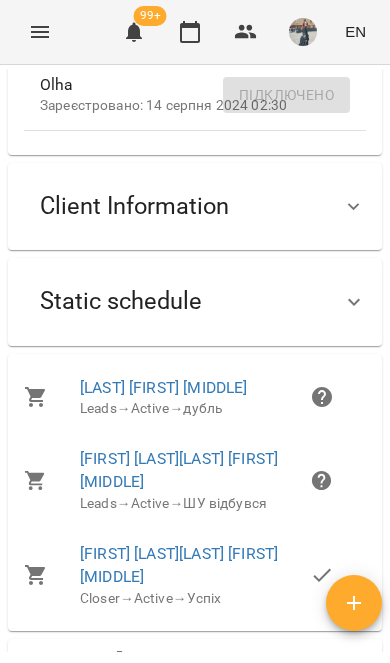 click on "Static schedule" at bounding box center [177, 301] 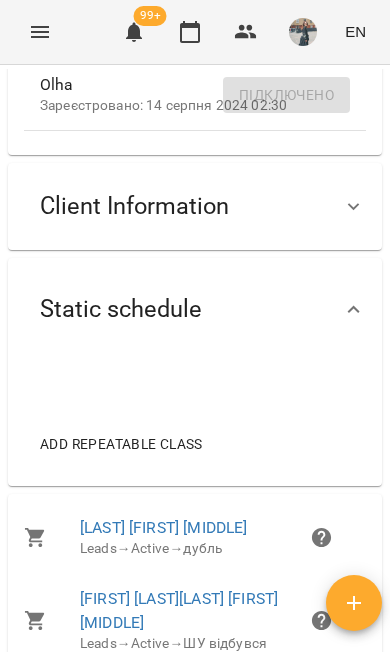click on "Add repeatable class" at bounding box center (121, 444) 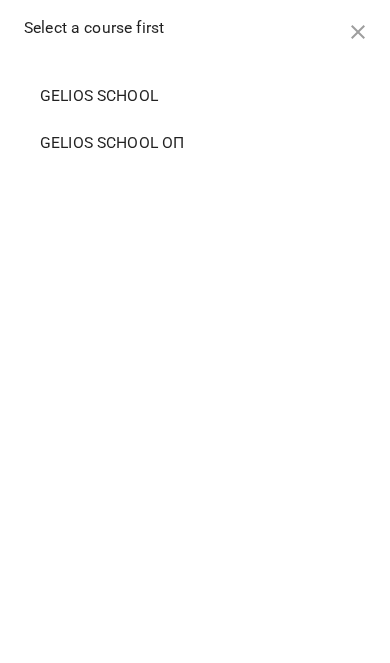 click on "Gelios School" at bounding box center [195, 96] 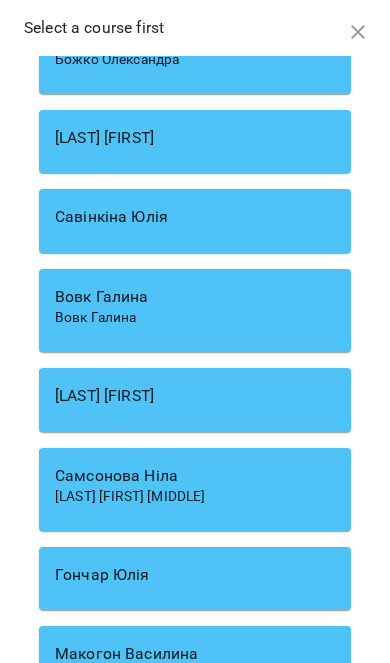 scroll, scrollTop: 9758, scrollLeft: 0, axis: vertical 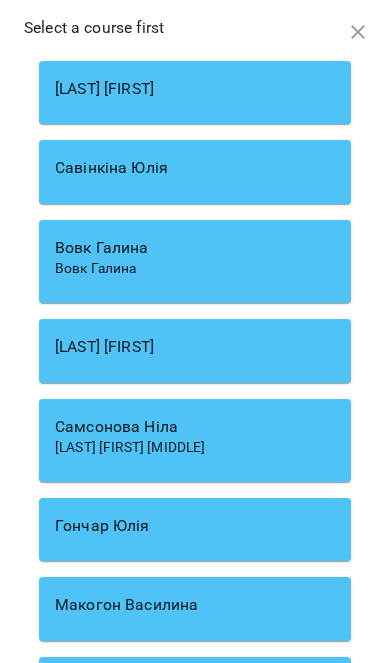 click on "Вовк Галина" at bounding box center [195, 248] 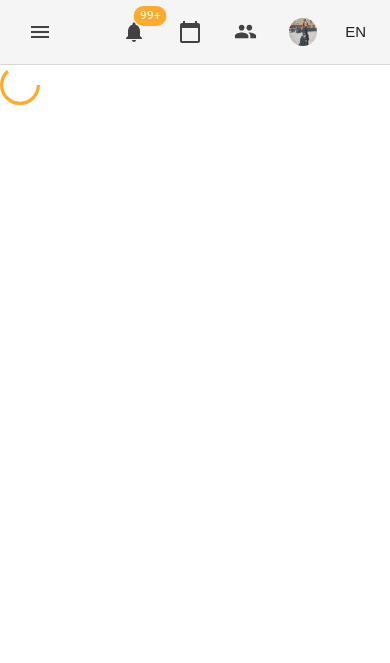 select on "**********" 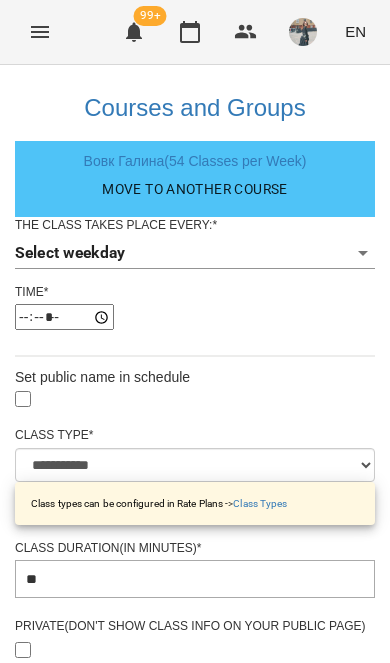 click on "**********" at bounding box center (195, 680) 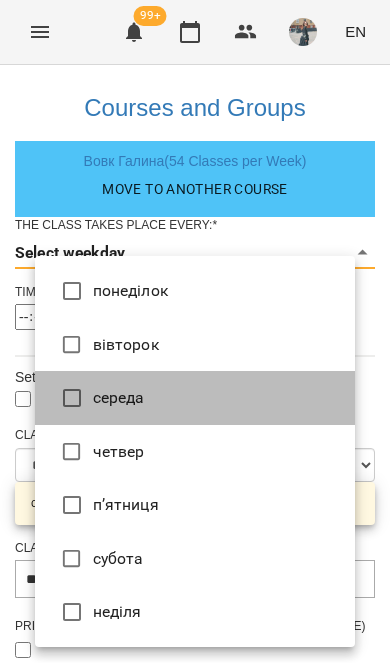 click on "середа" at bounding box center (195, 398) 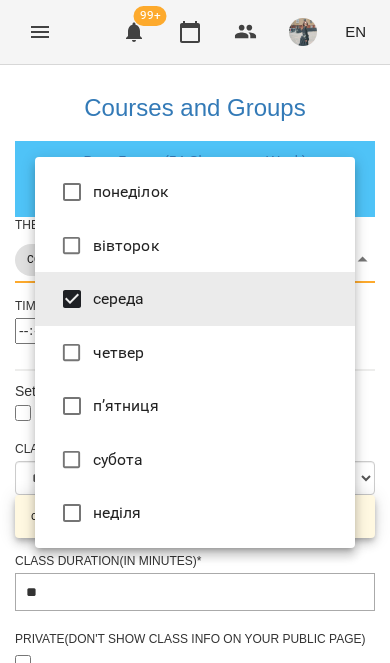 click at bounding box center (195, 331) 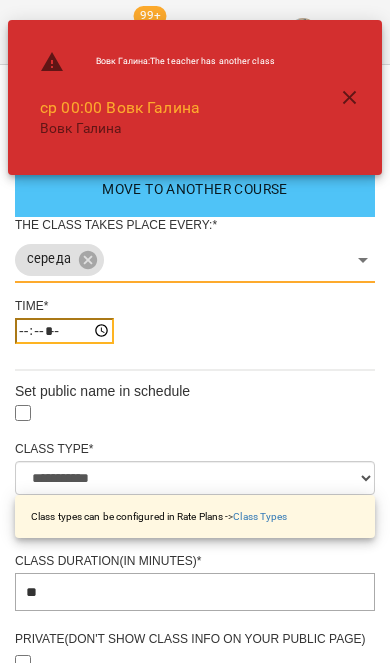 click on "*****" at bounding box center [64, 331] 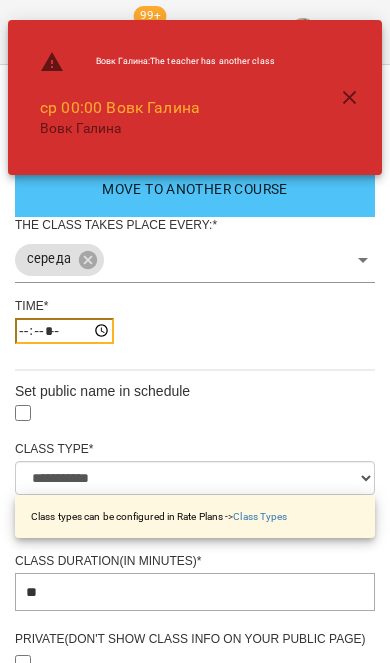 type on "*****" 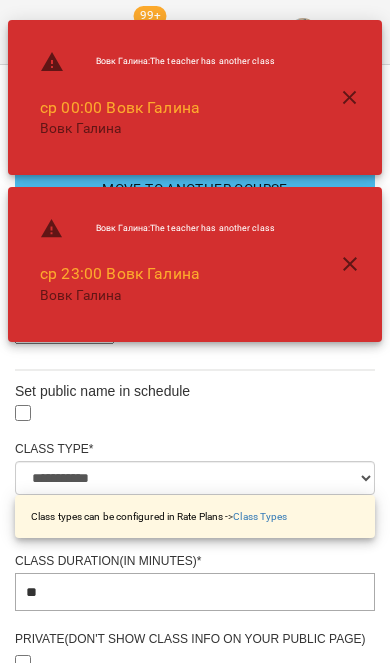 click 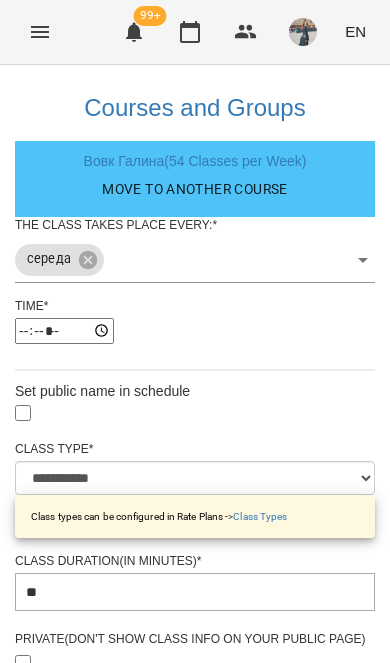 click on "Вовк Галина :  The teacher has another class ср   00:00   Вовк Галина Вовк Галина" at bounding box center (195, 97) 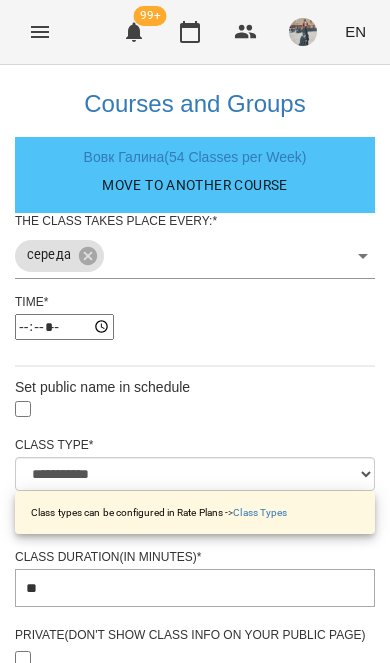 scroll, scrollTop: 813, scrollLeft: 0, axis: vertical 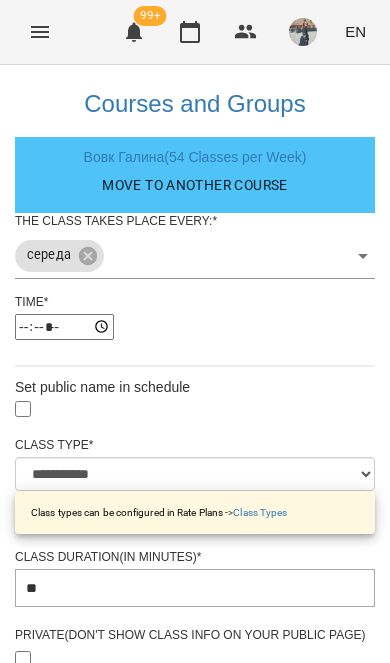 click on "Update Class's Schedule" at bounding box center (195, 1399) 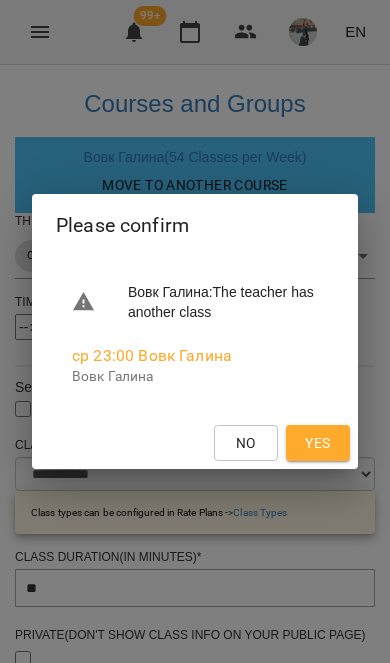 click on "Yes" at bounding box center [317, 443] 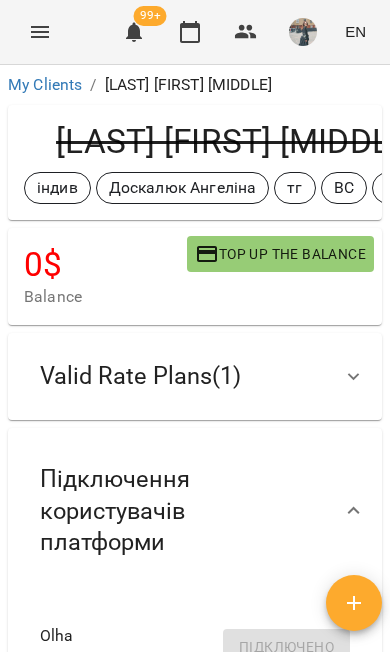 click on "Valid Rate Plans ( 1 )" at bounding box center [140, 376] 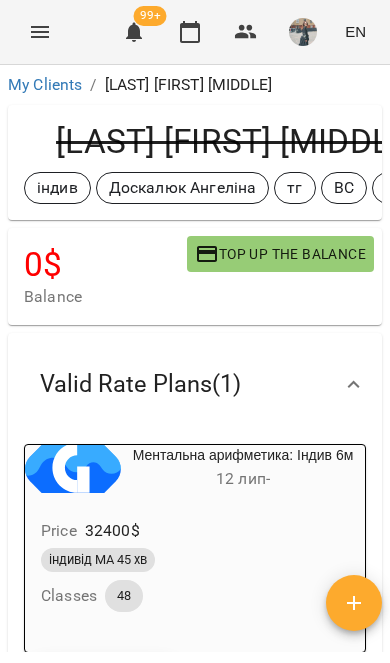 click on "My Clients" at bounding box center [45, 84] 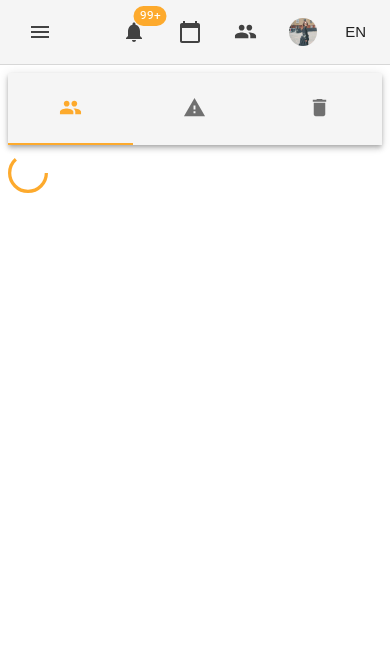 scroll, scrollTop: 0, scrollLeft: 0, axis: both 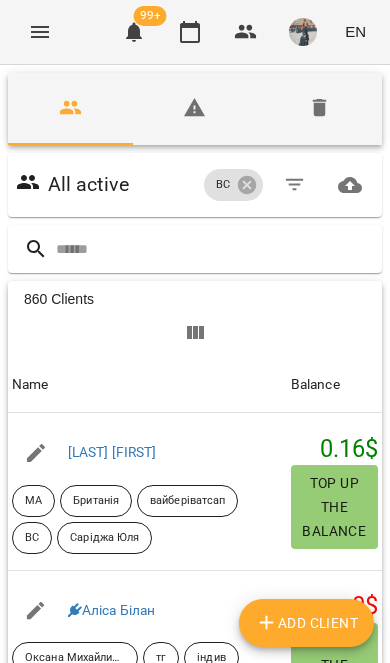 click at bounding box center [215, 249] 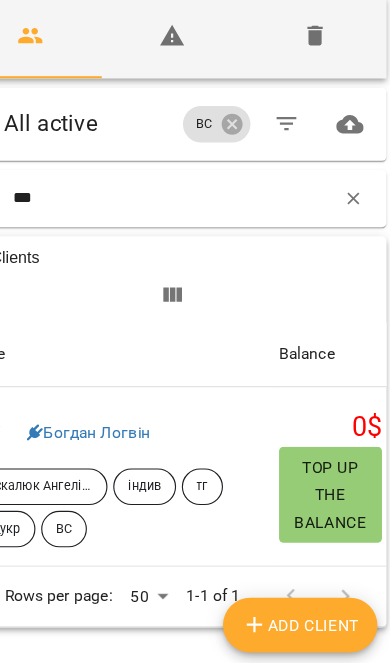 type on "***" 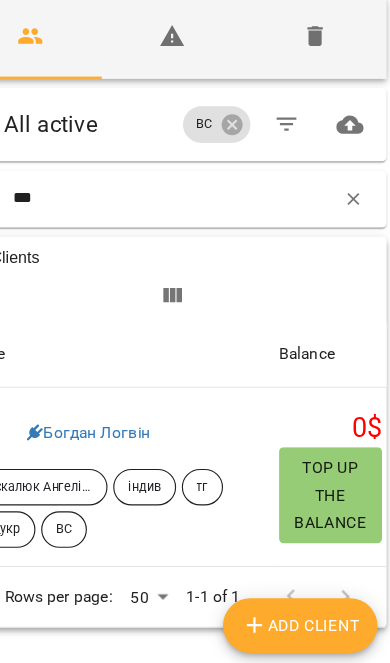 click on "Богдан Логвін" at bounding box center (122, 454) 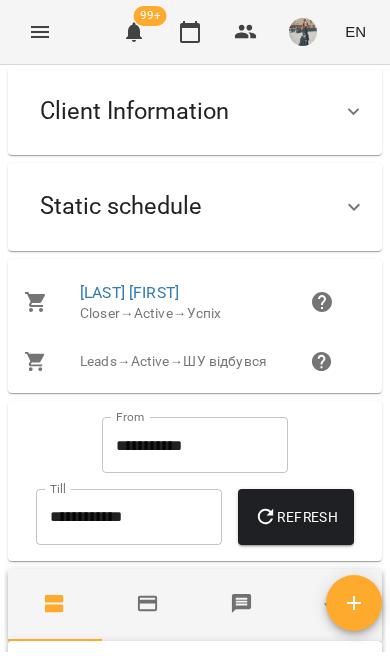 scroll, scrollTop: 643, scrollLeft: 0, axis: vertical 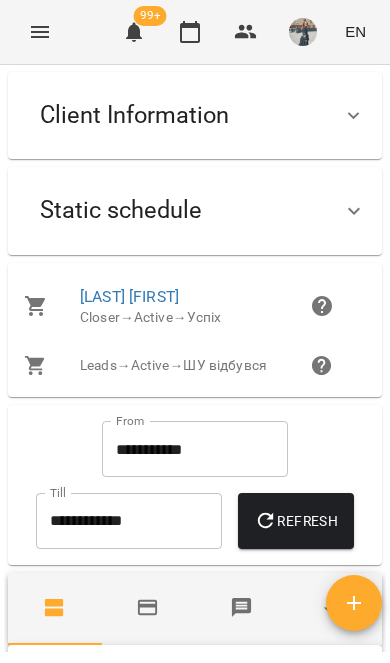 click 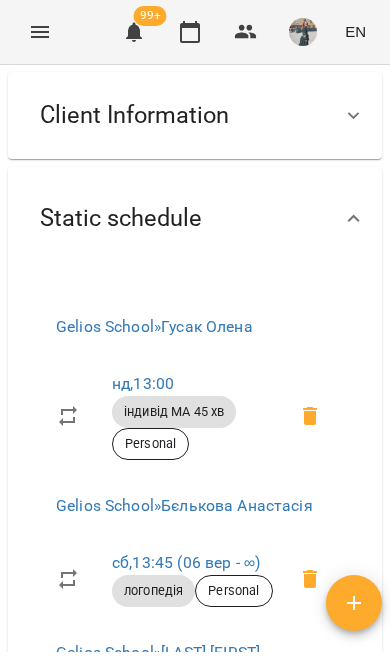 click at bounding box center (354, 116) 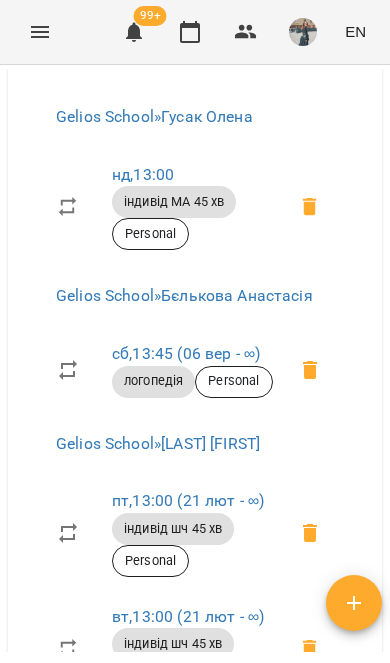 scroll, scrollTop: 1672, scrollLeft: 0, axis: vertical 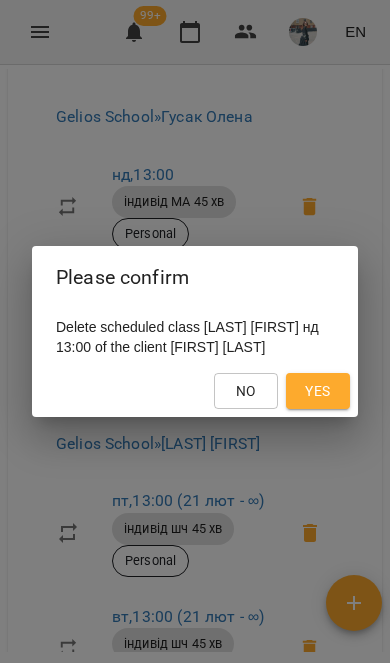click on "Yes" at bounding box center (317, 391) 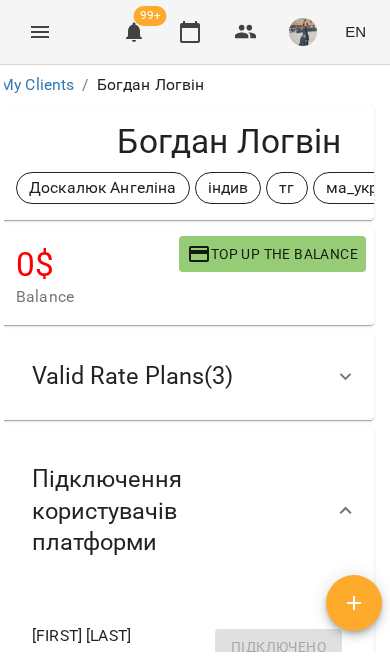 scroll, scrollTop: 0, scrollLeft: 8, axis: horizontal 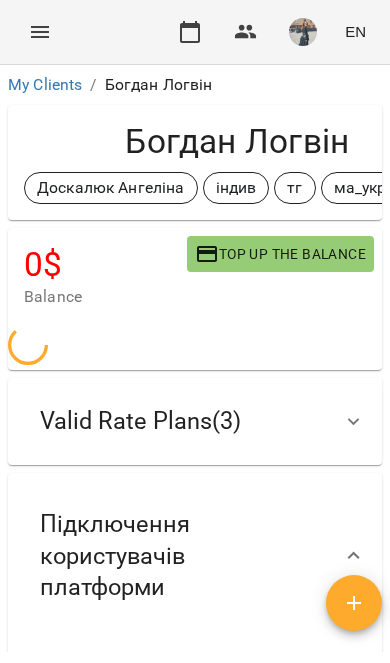click on "My Clients" at bounding box center [45, 84] 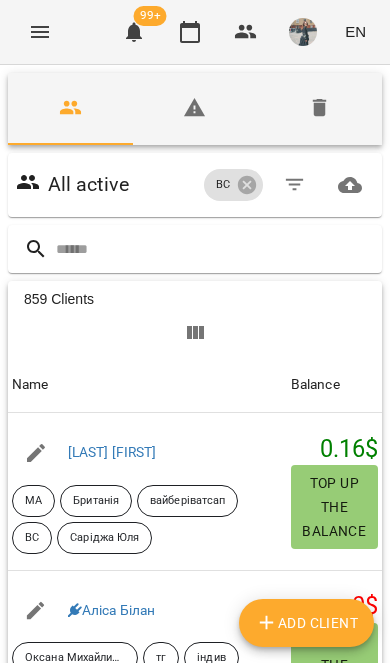 click at bounding box center (215, 249) 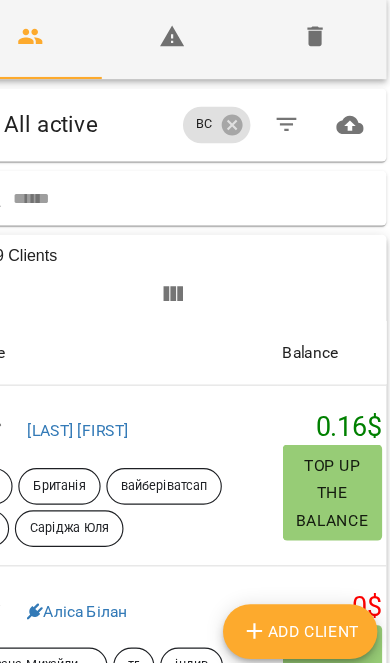 scroll, scrollTop: 18, scrollLeft: 0, axis: vertical 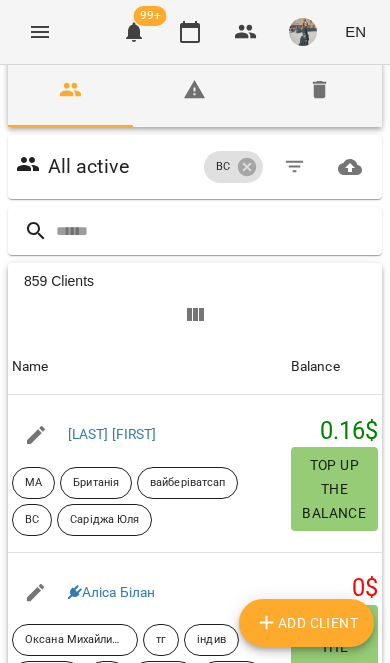 click on "Deleted clients" at bounding box center [319, 91] 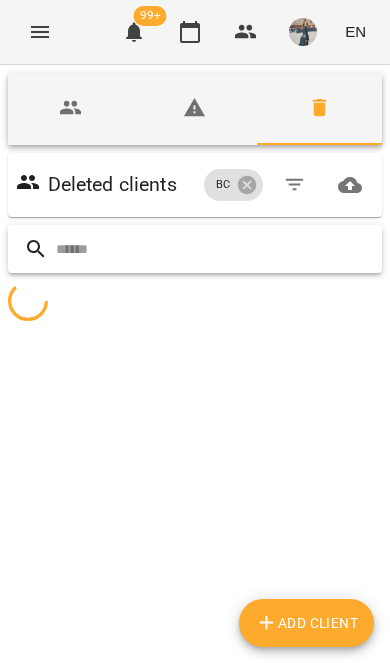click at bounding box center (215, 249) 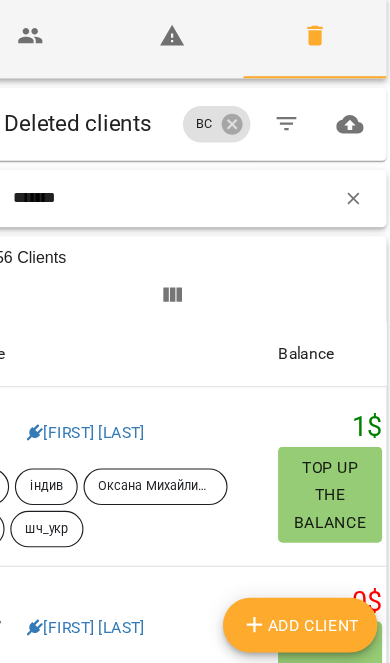 type on "*******" 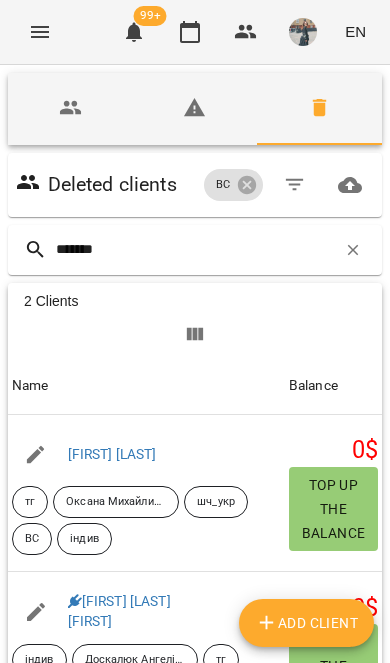 click on "[FIRST] [LAST] [FIRST]" at bounding box center [121, 611] 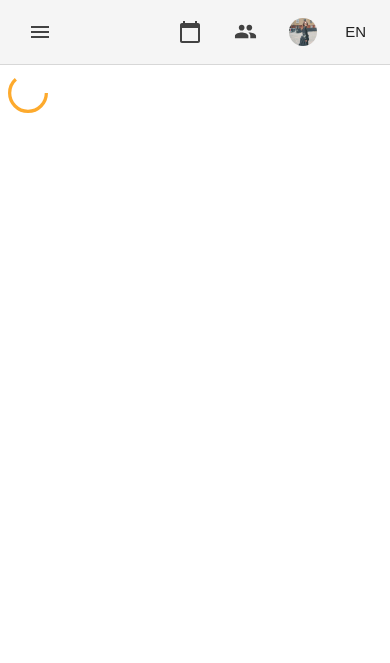 scroll, scrollTop: 0, scrollLeft: 0, axis: both 